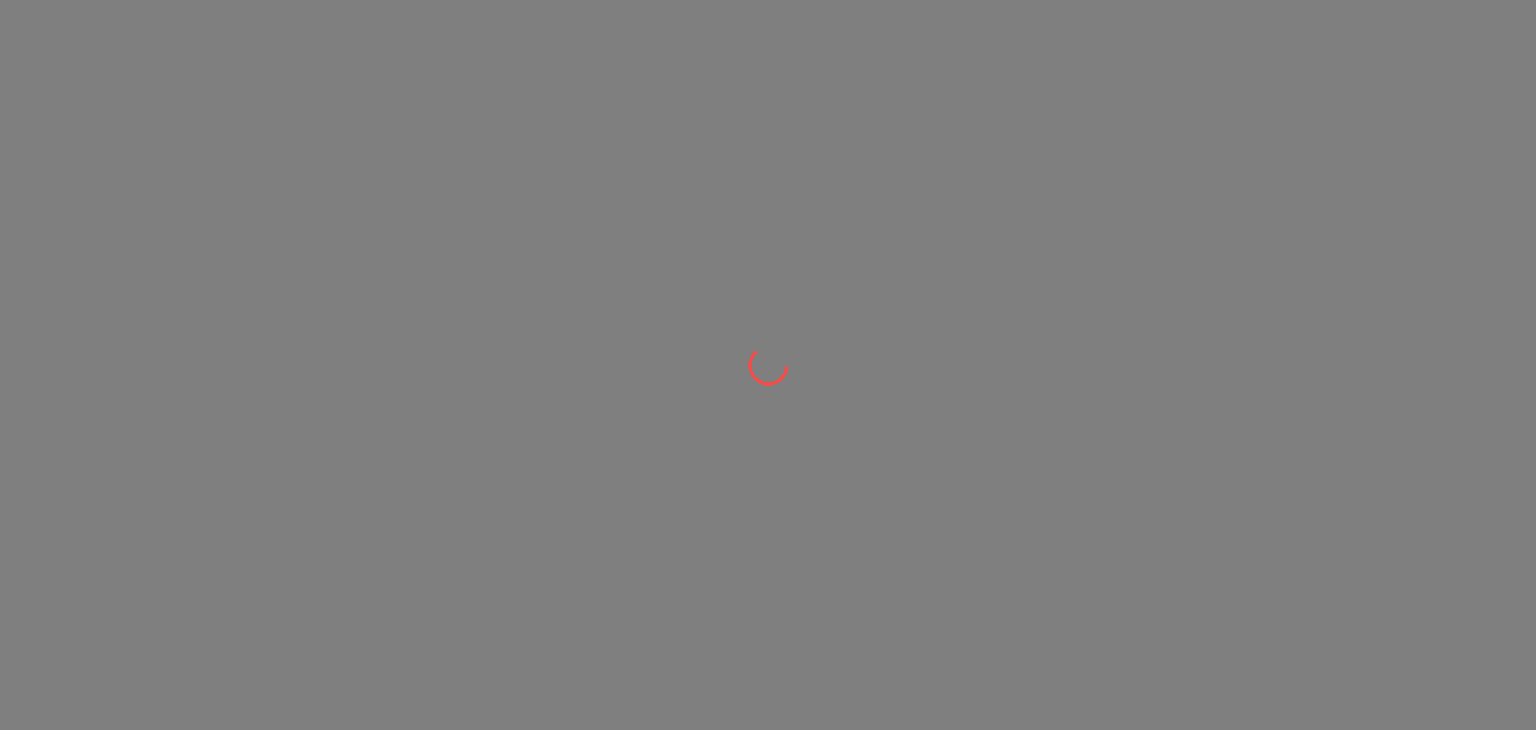 scroll, scrollTop: 0, scrollLeft: 0, axis: both 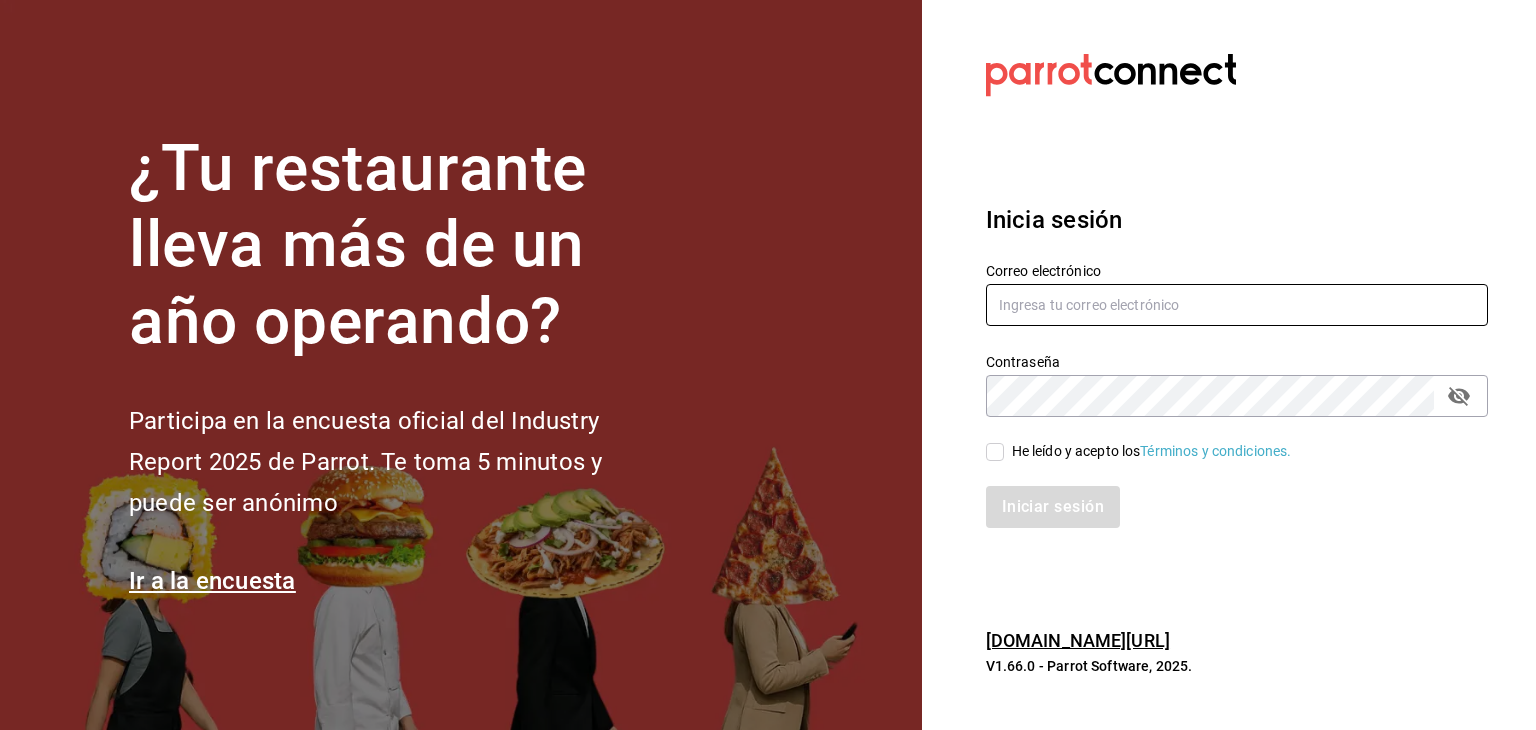click at bounding box center (1237, 305) 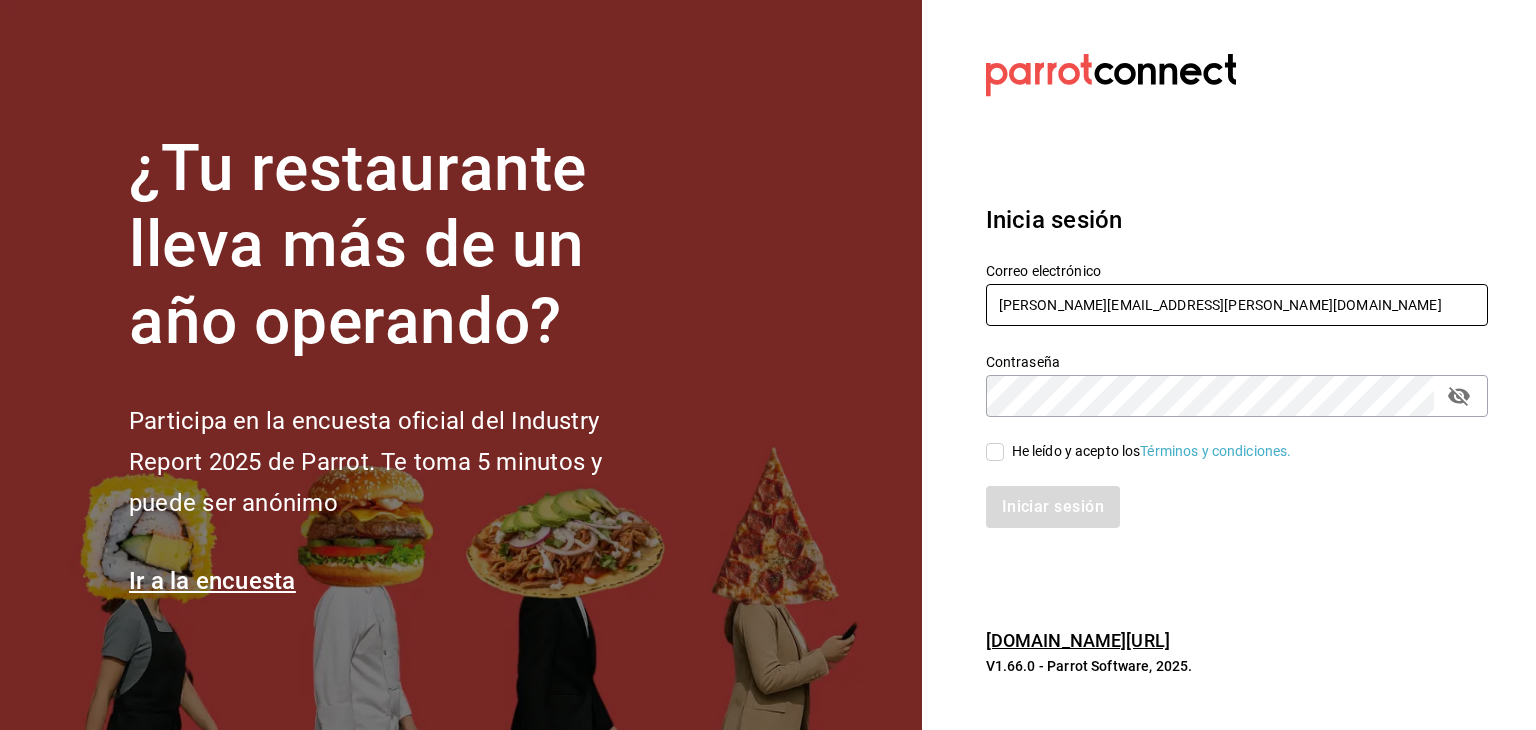 type on "[PERSON_NAME][EMAIL_ADDRESS][PERSON_NAME][DOMAIN_NAME]" 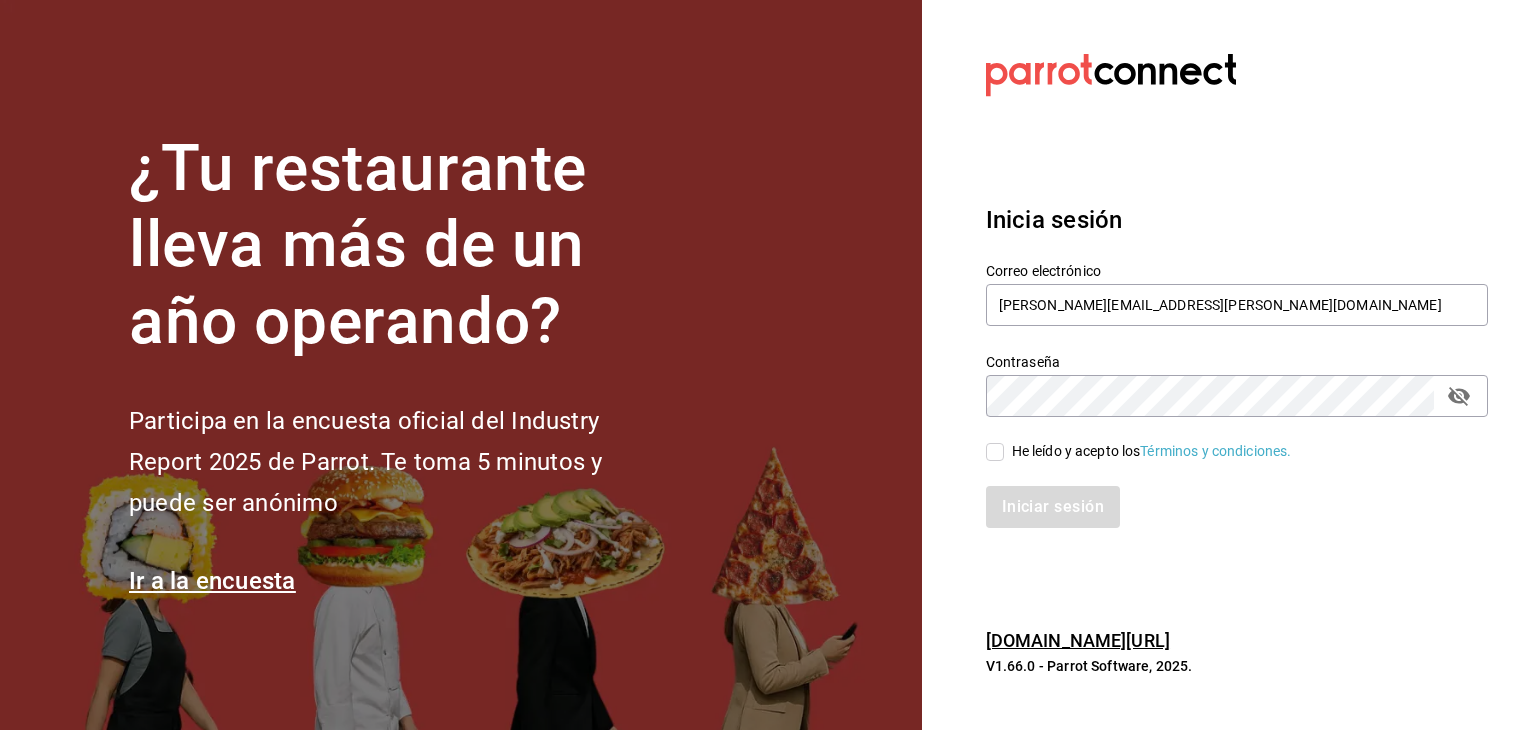 click on "He leído y acepto los  Términos y condiciones." at bounding box center (995, 452) 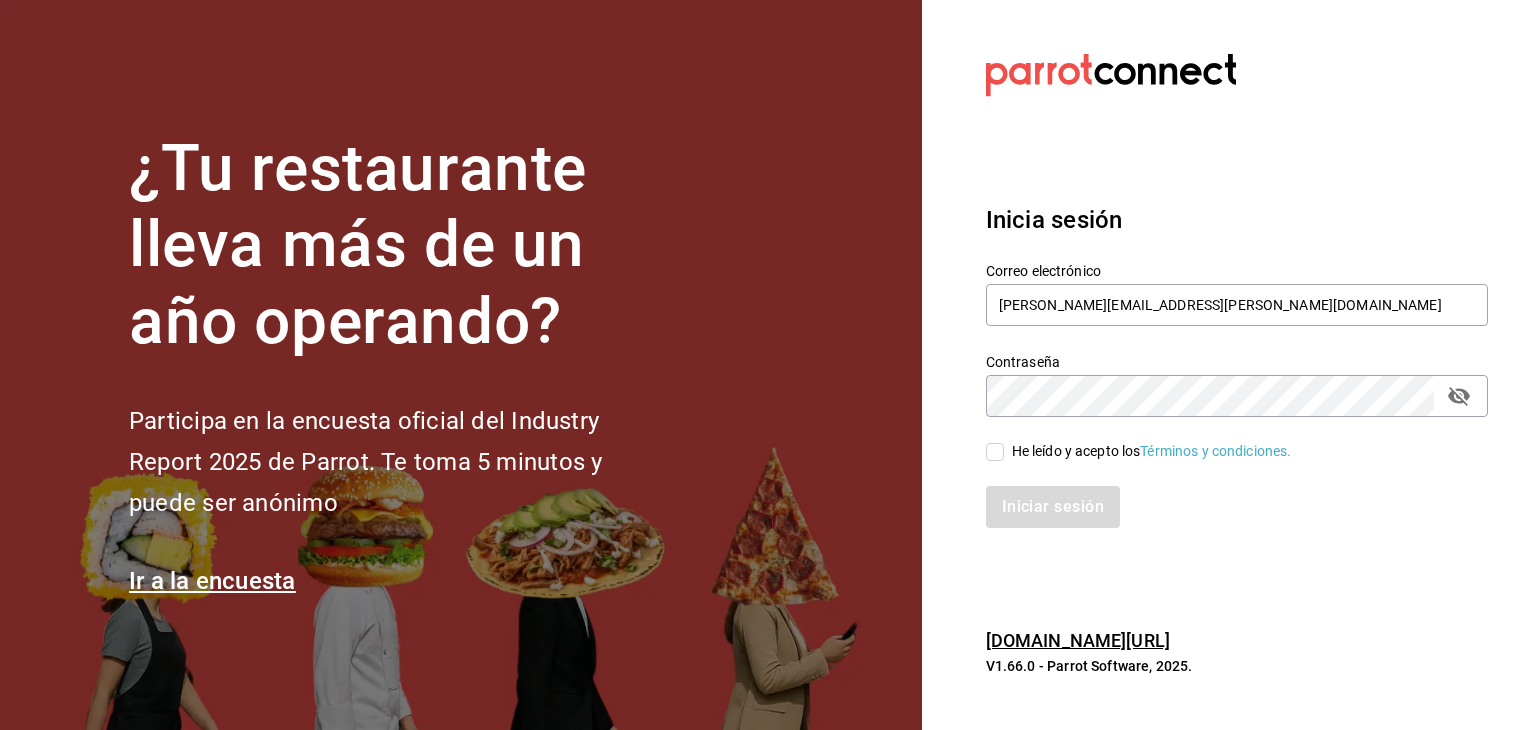 checkbox on "true" 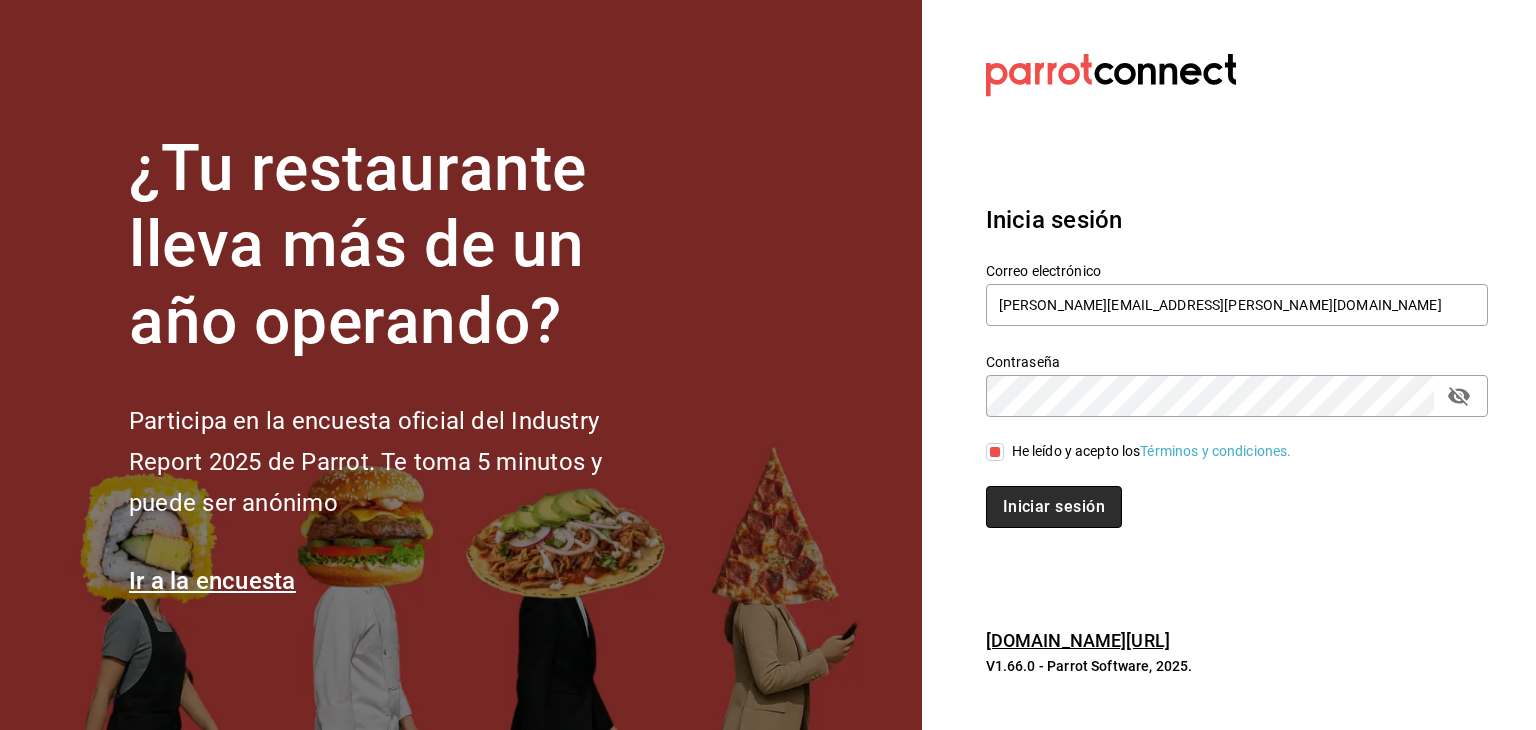 click on "Iniciar sesión" at bounding box center [1054, 507] 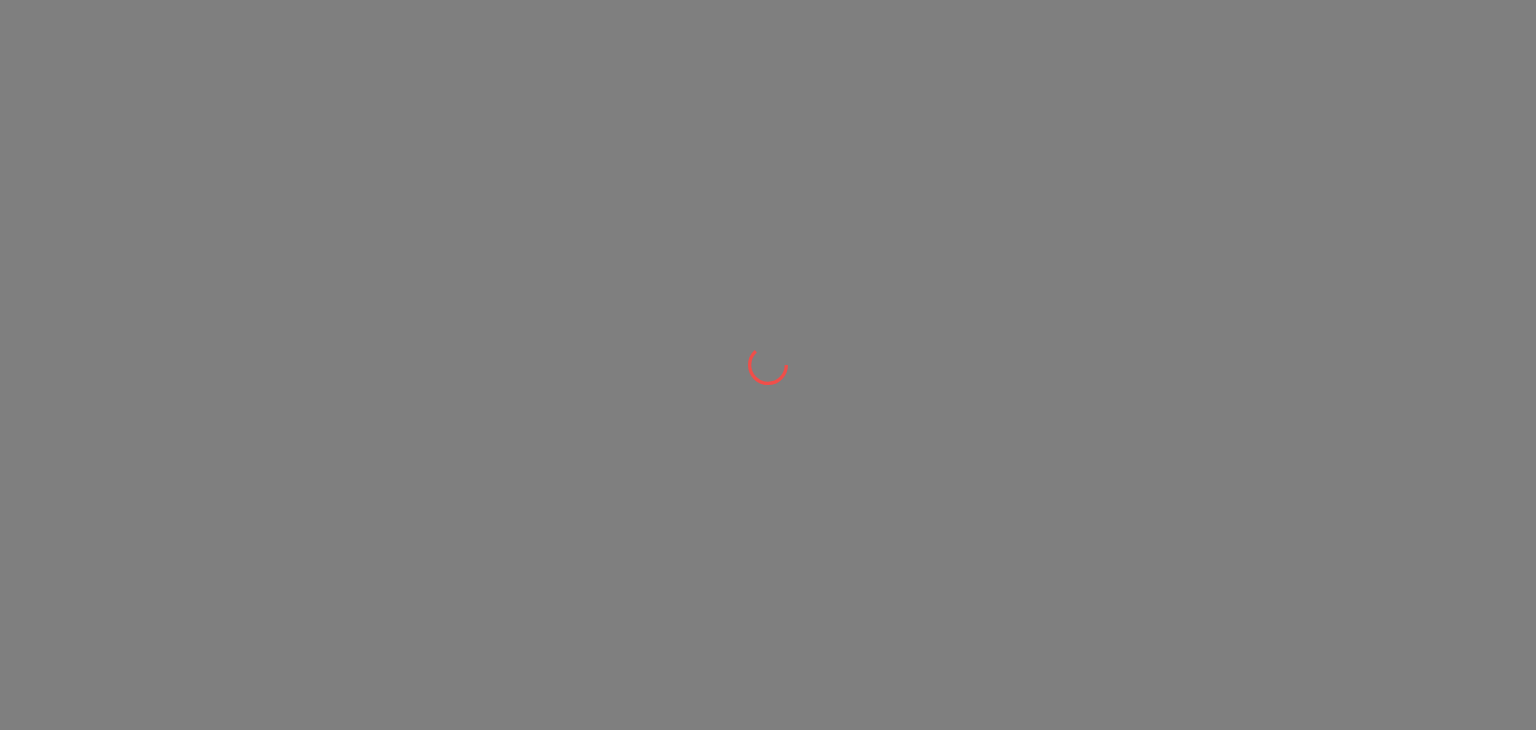 scroll, scrollTop: 0, scrollLeft: 0, axis: both 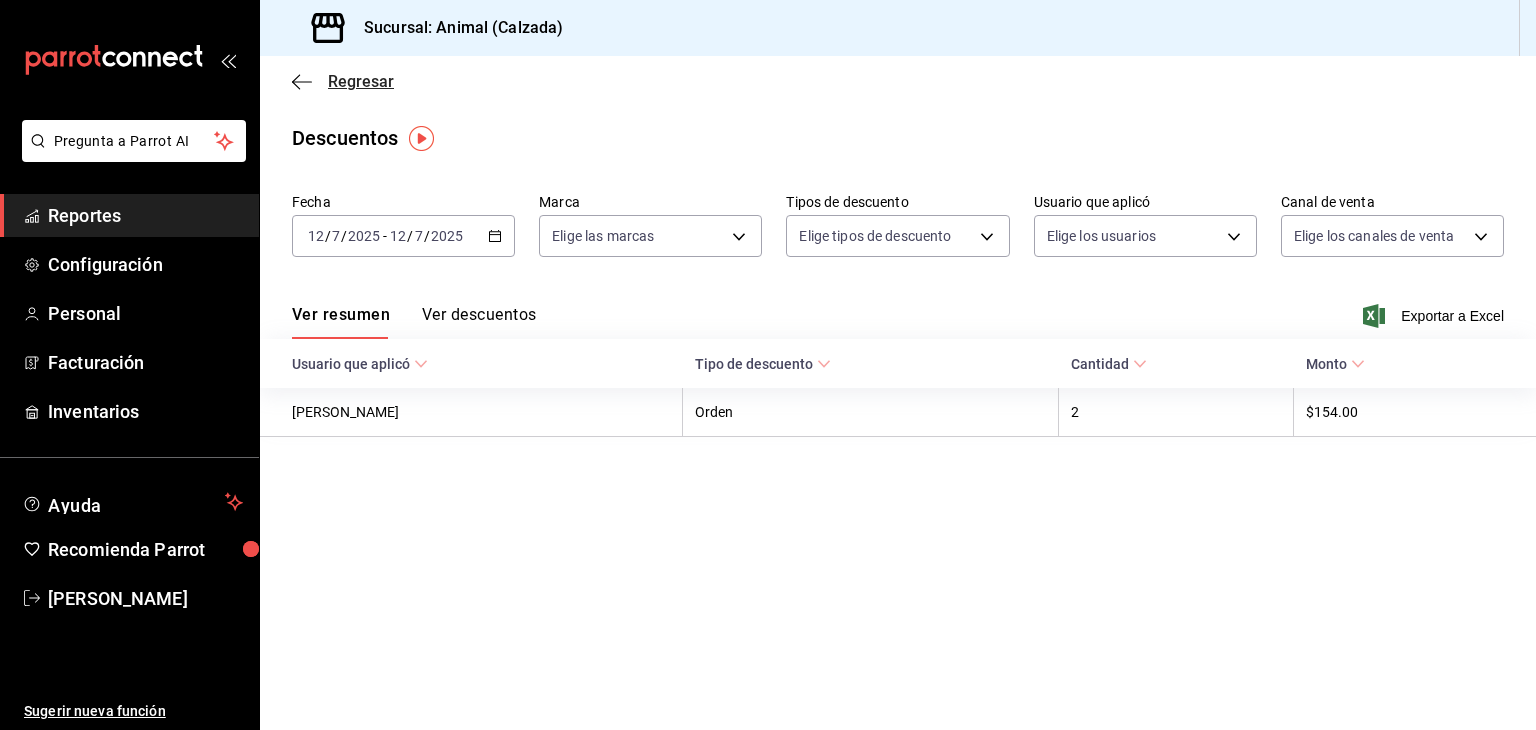 click 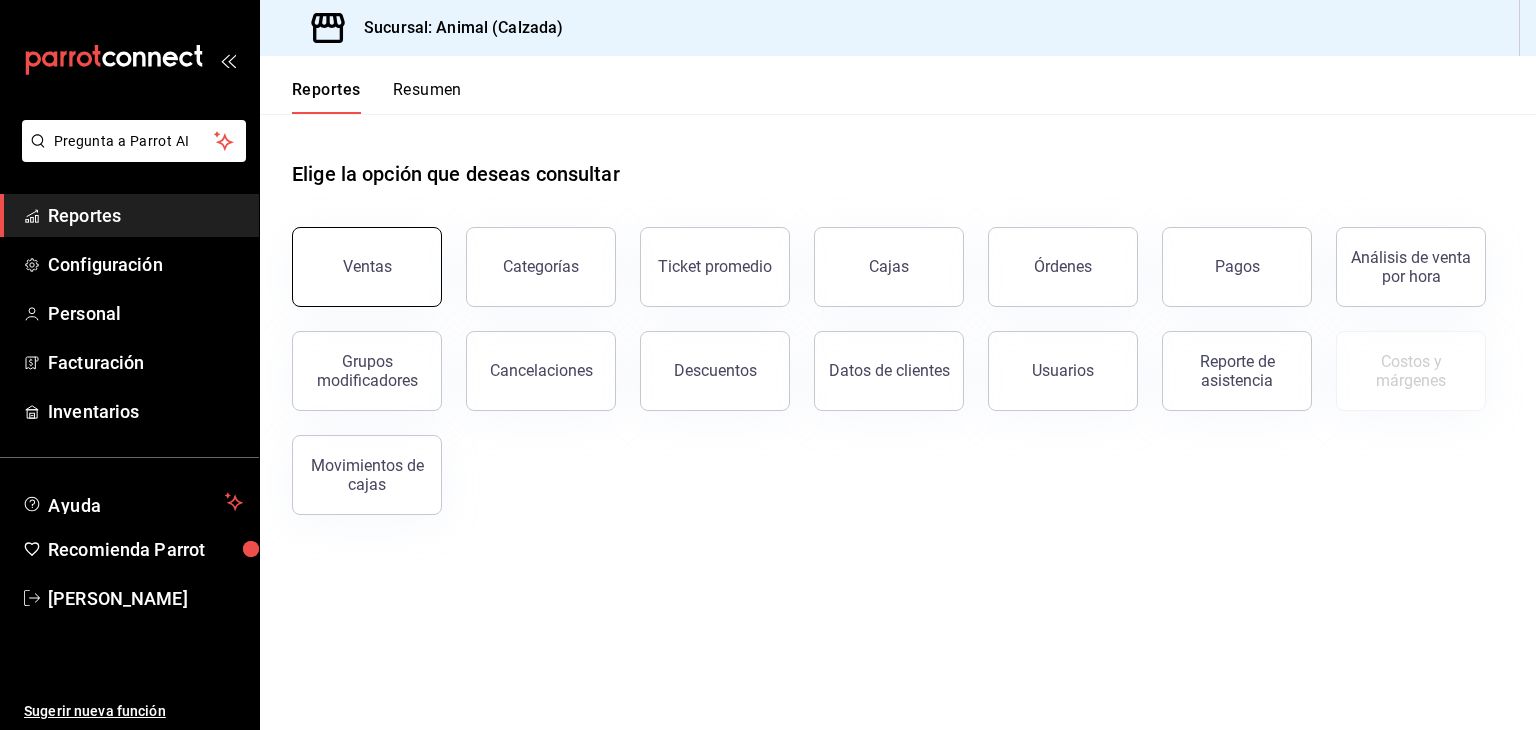 click on "Ventas" at bounding box center (367, 267) 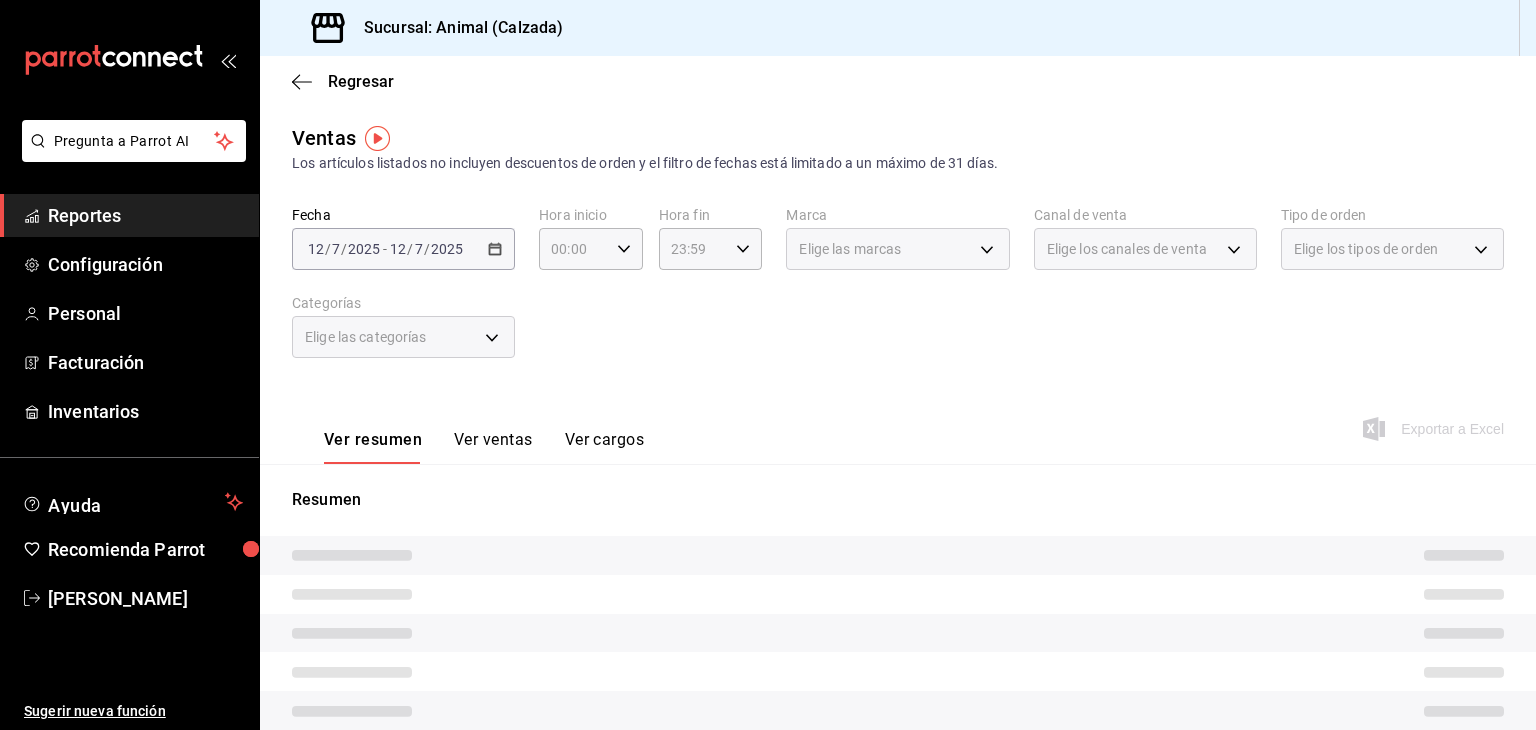 click on "[DATE] [DATE] - [DATE] [DATE]" at bounding box center [403, 249] 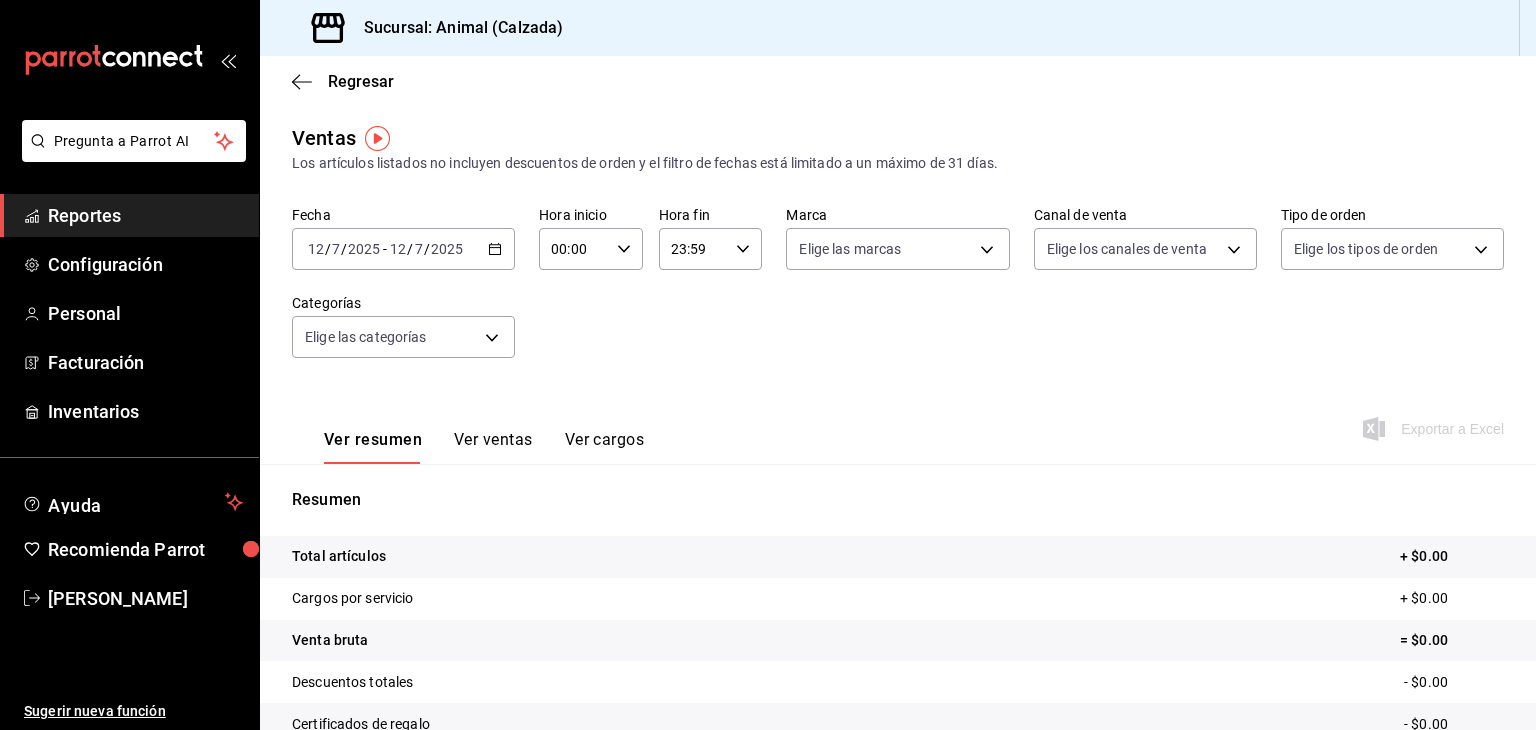 click on "12" at bounding box center (398, 249) 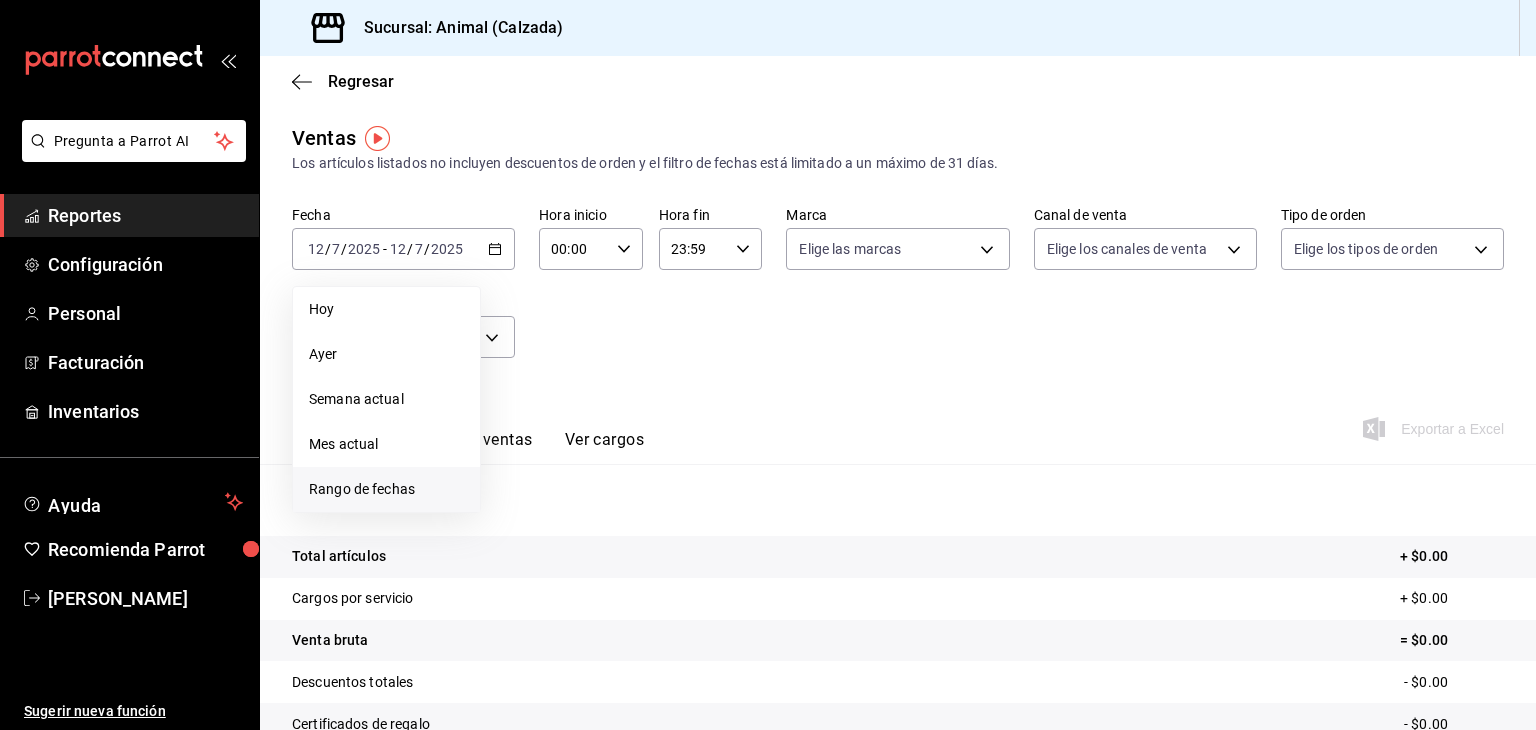 click on "Rango de fechas" at bounding box center [386, 489] 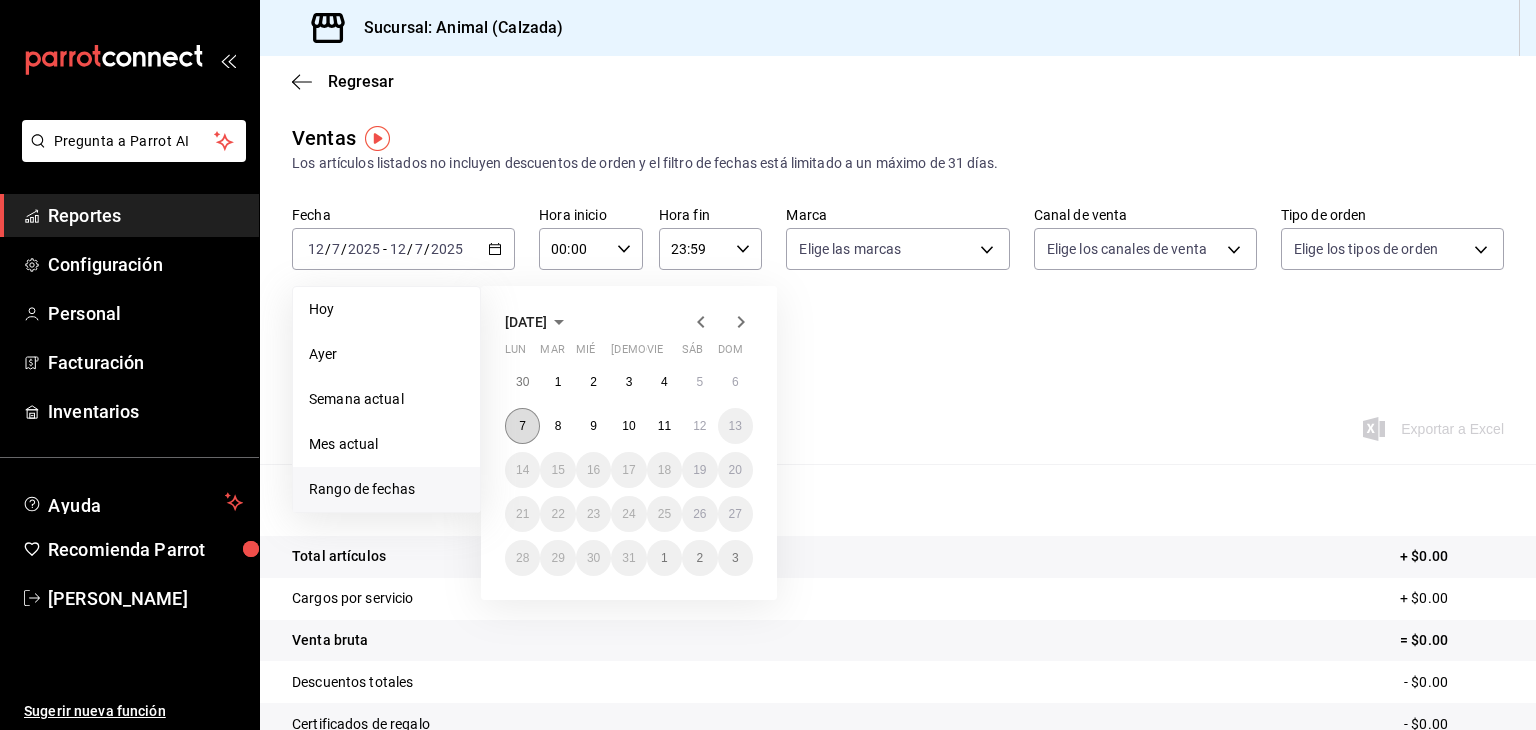 click on "7" at bounding box center (522, 426) 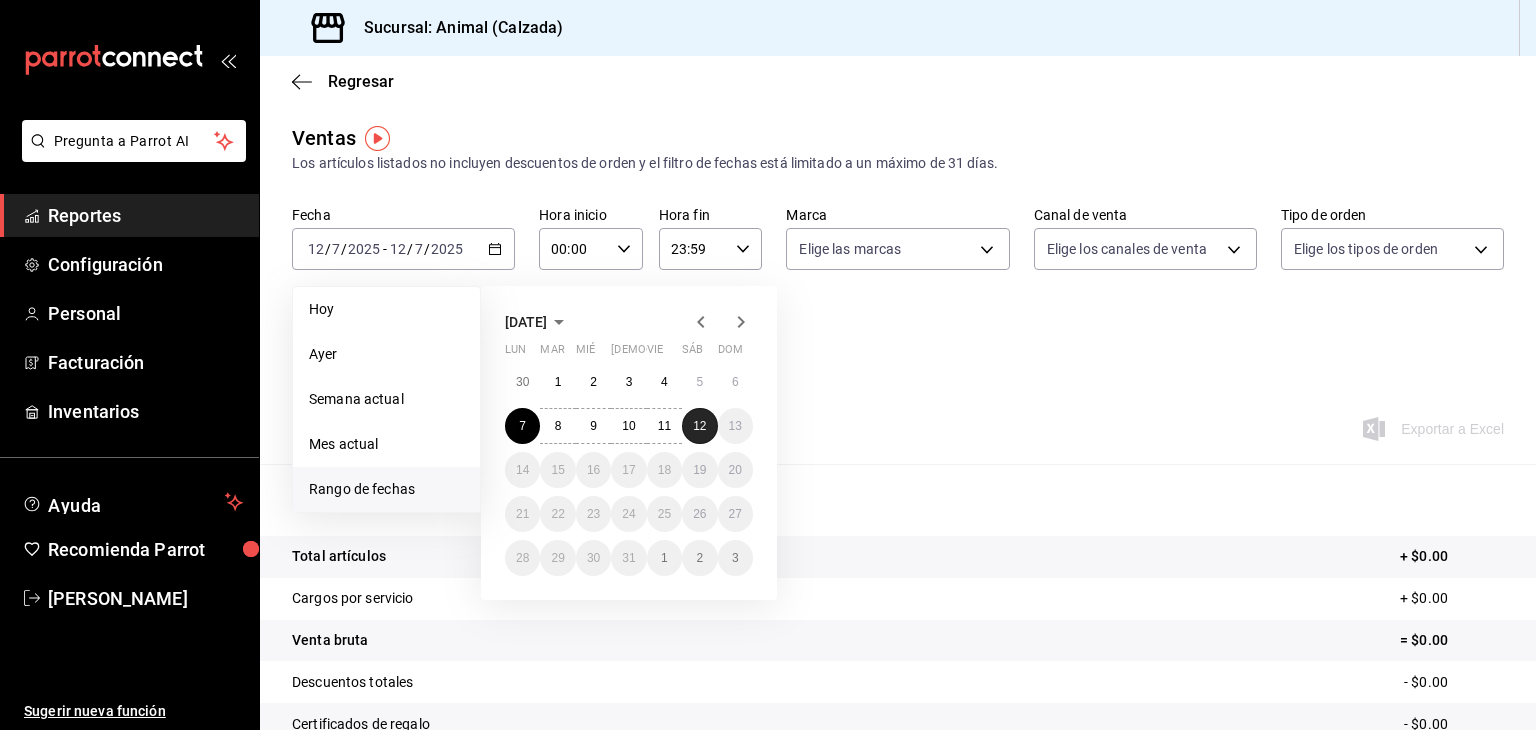 click on "12" at bounding box center [699, 426] 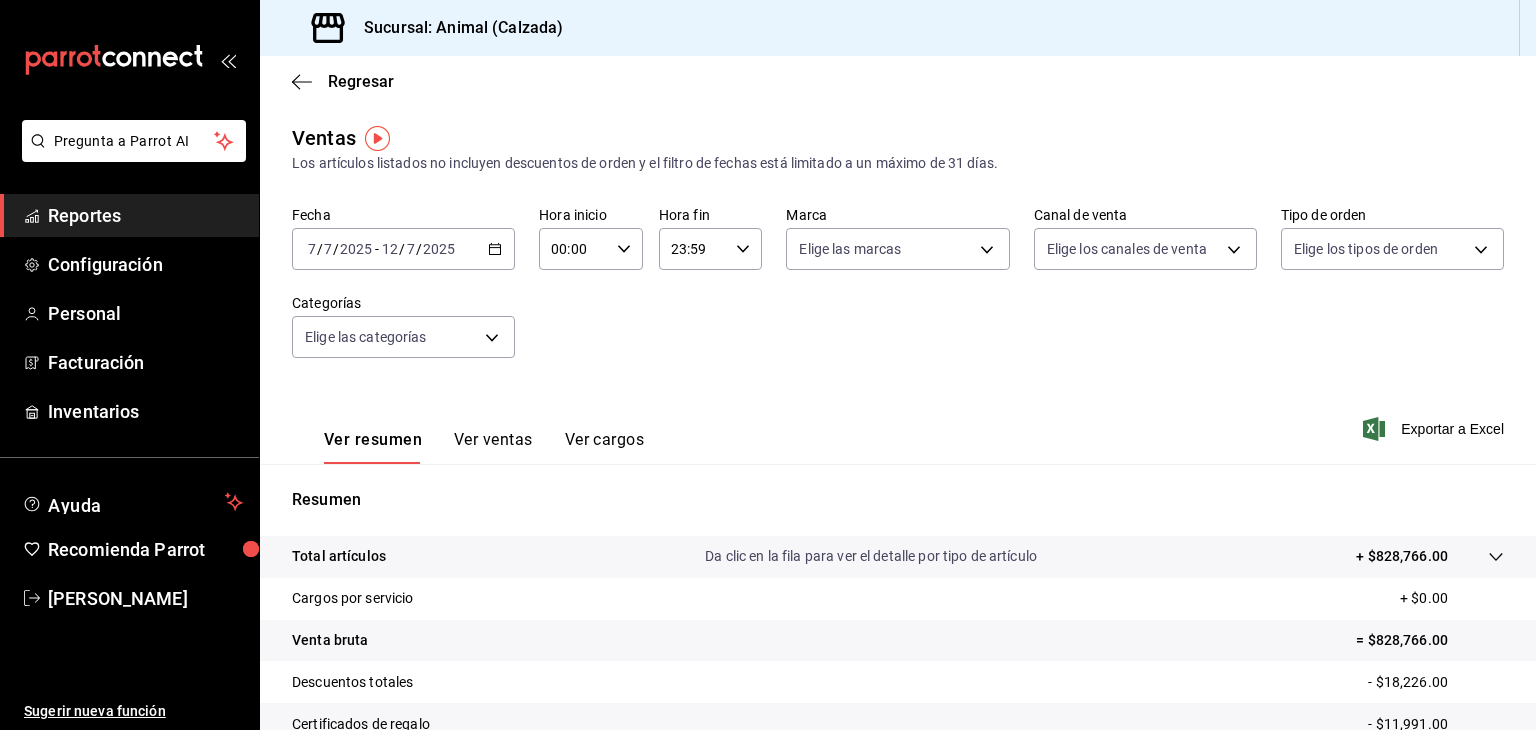 click on "00:00" at bounding box center (574, 249) 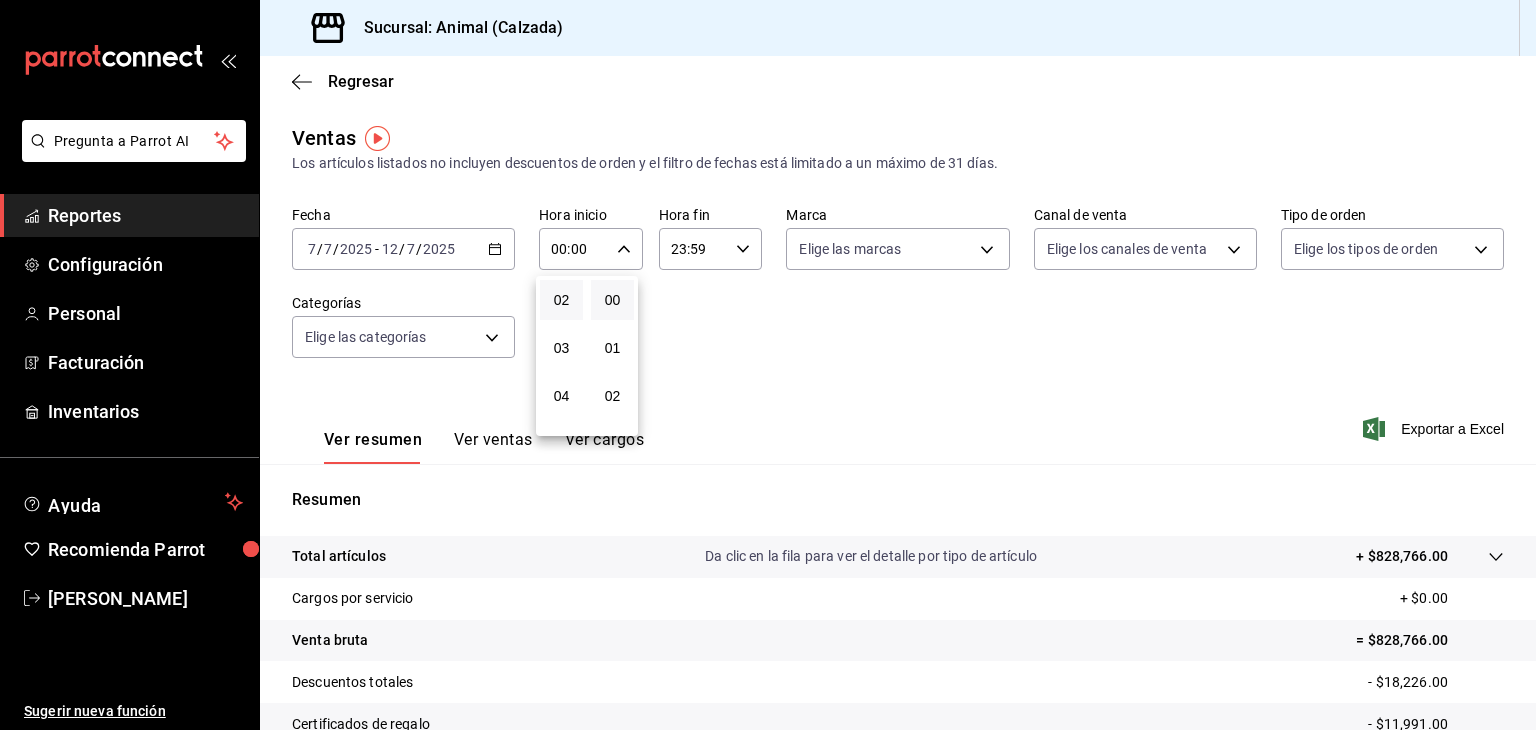 scroll, scrollTop: 148, scrollLeft: 0, axis: vertical 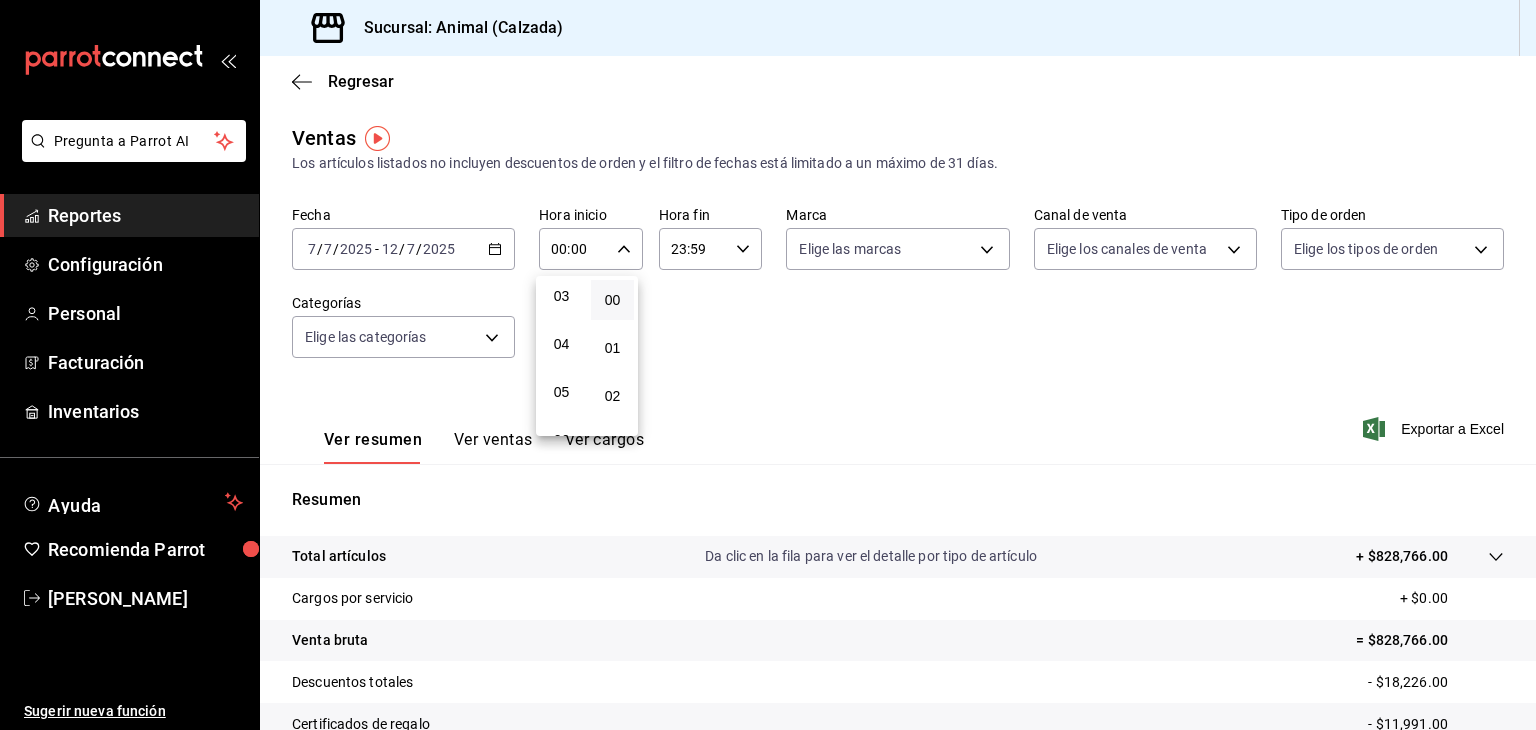 click on "05" at bounding box center (561, 392) 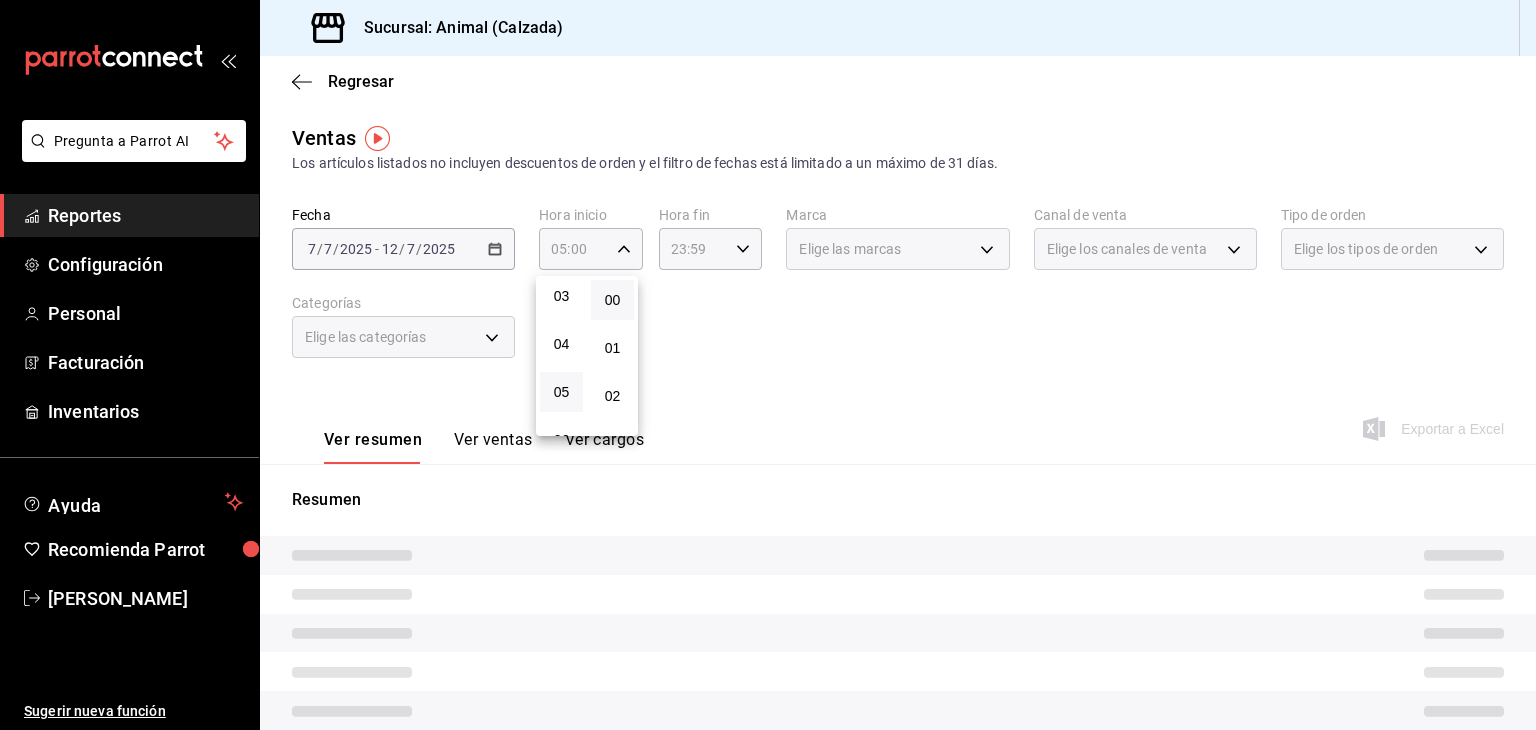 click on "01" at bounding box center [612, 348] 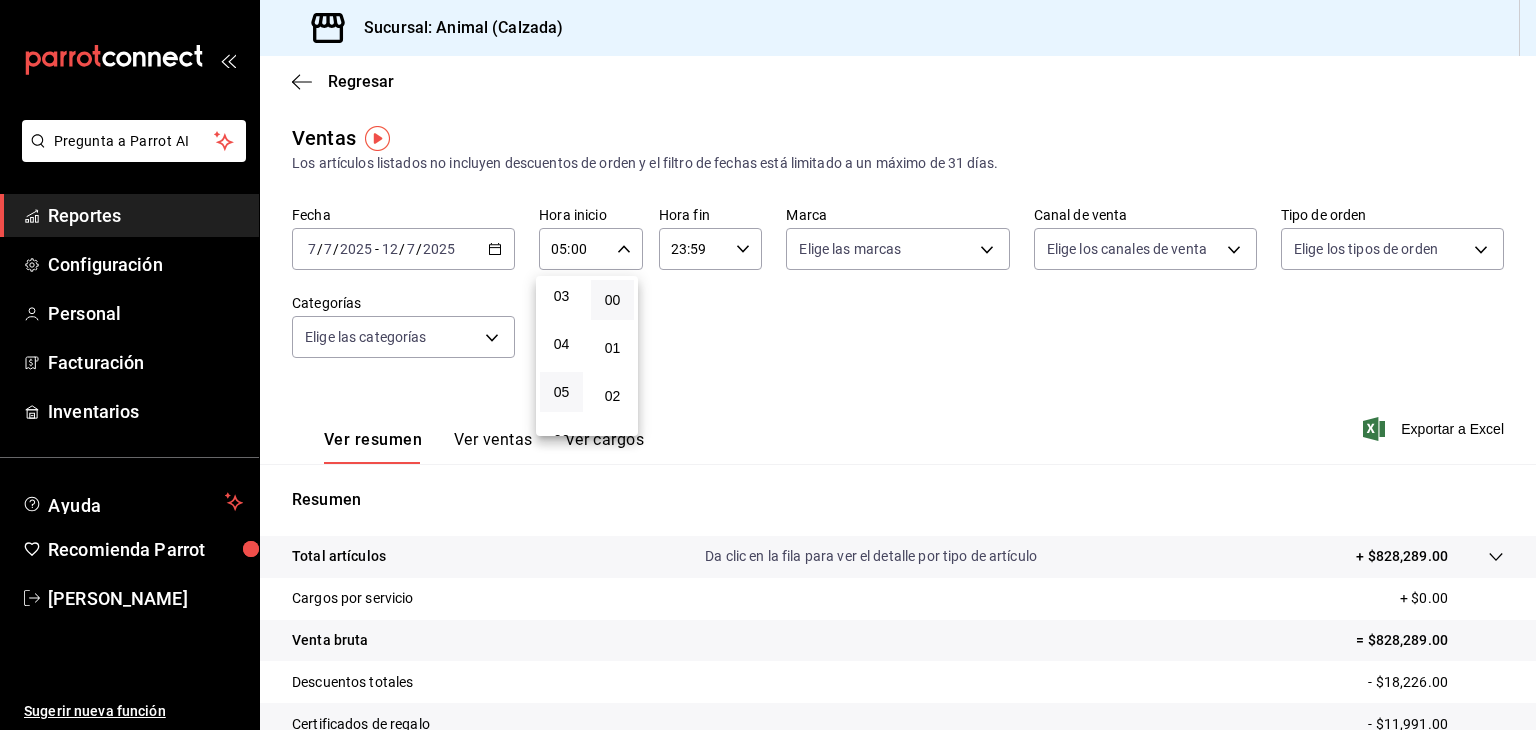 click at bounding box center (768, 365) 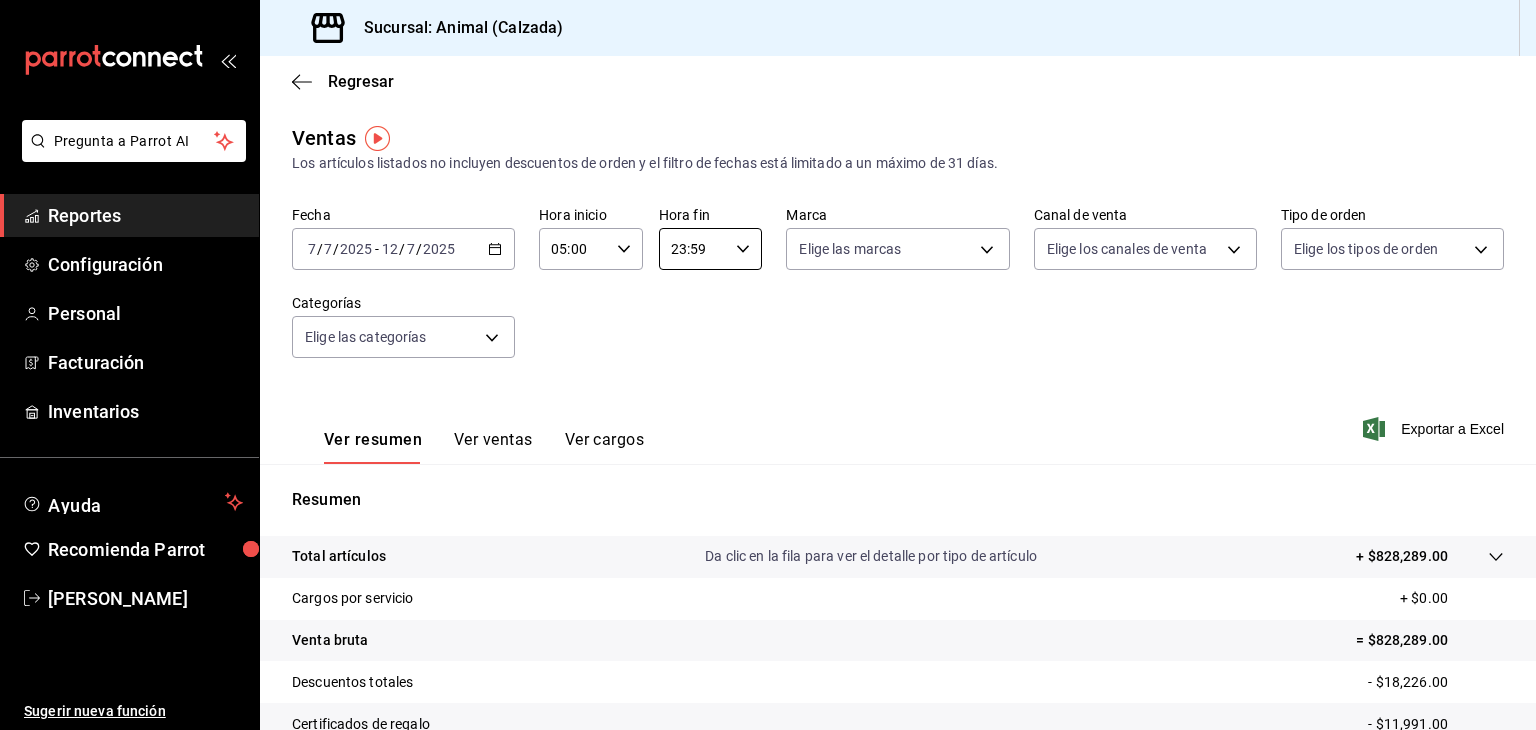 click on "23:59" at bounding box center (694, 249) 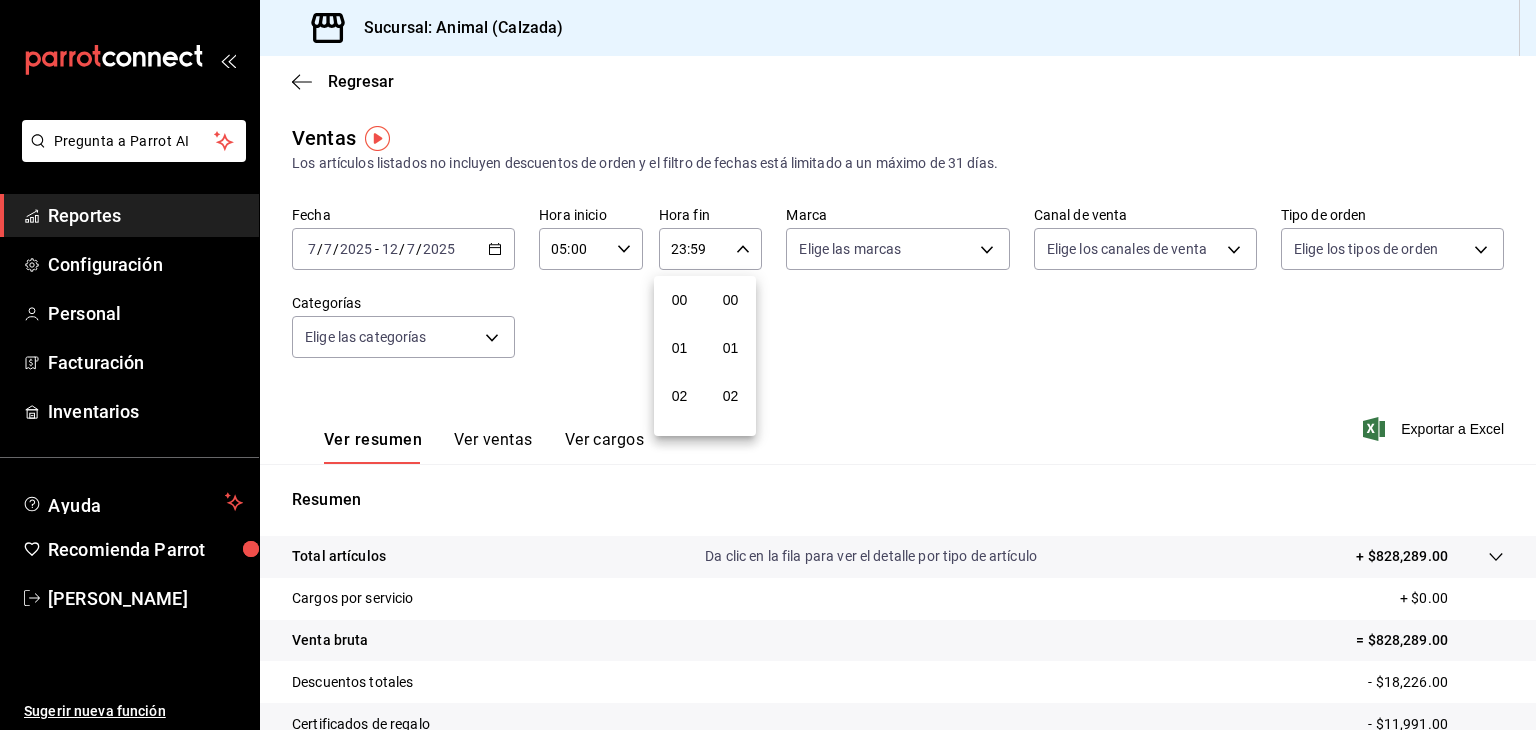 scroll, scrollTop: 1011, scrollLeft: 0, axis: vertical 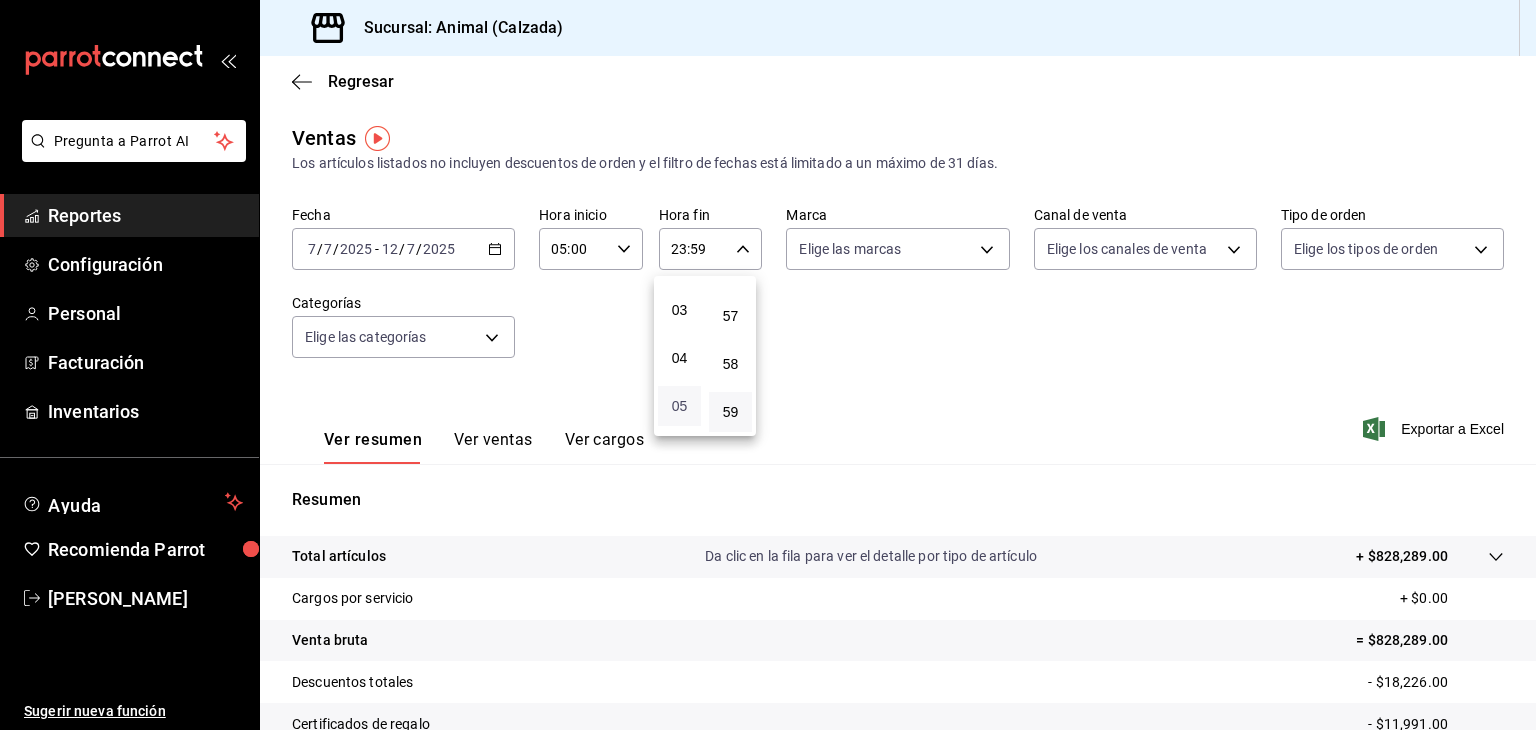 click on "05" at bounding box center (679, 406) 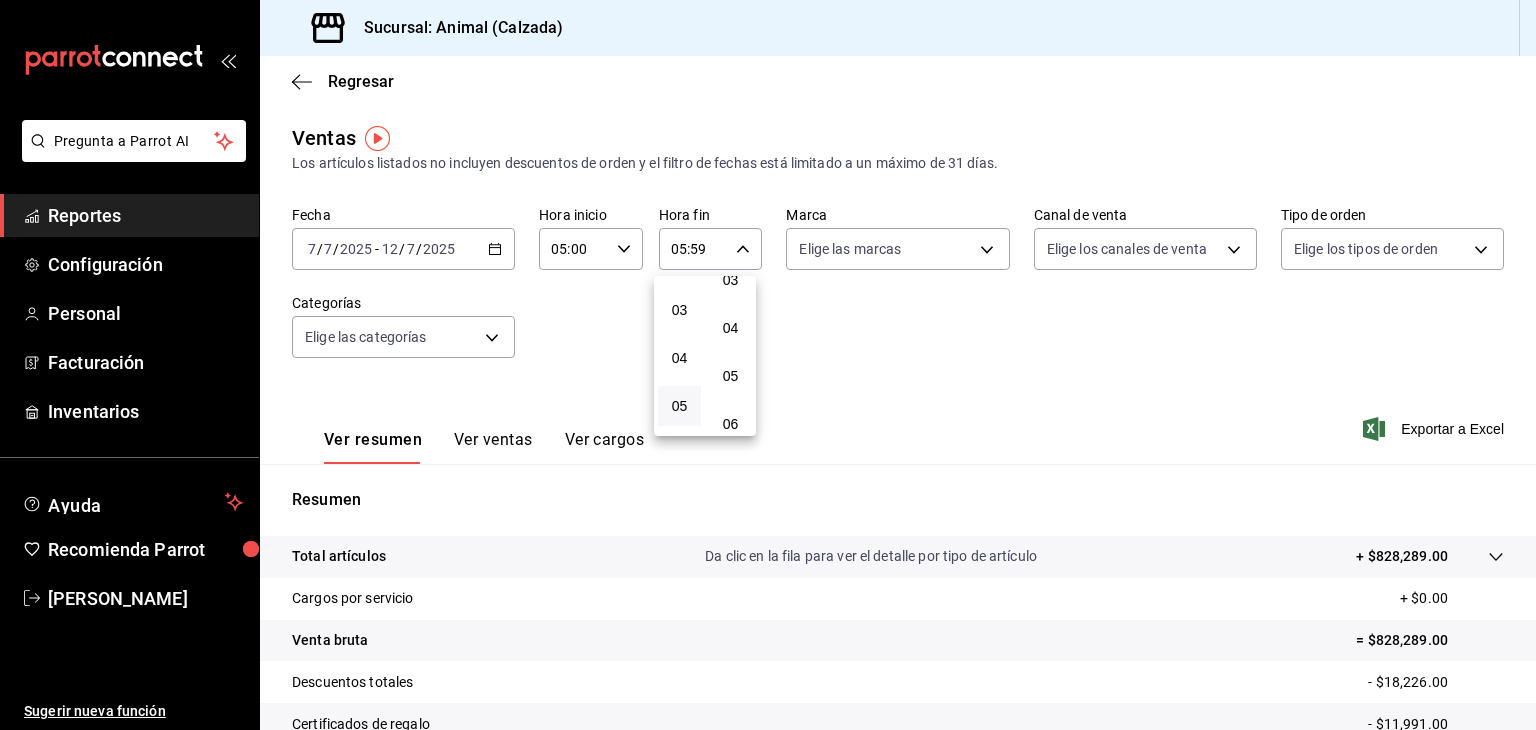 scroll, scrollTop: 0, scrollLeft: 0, axis: both 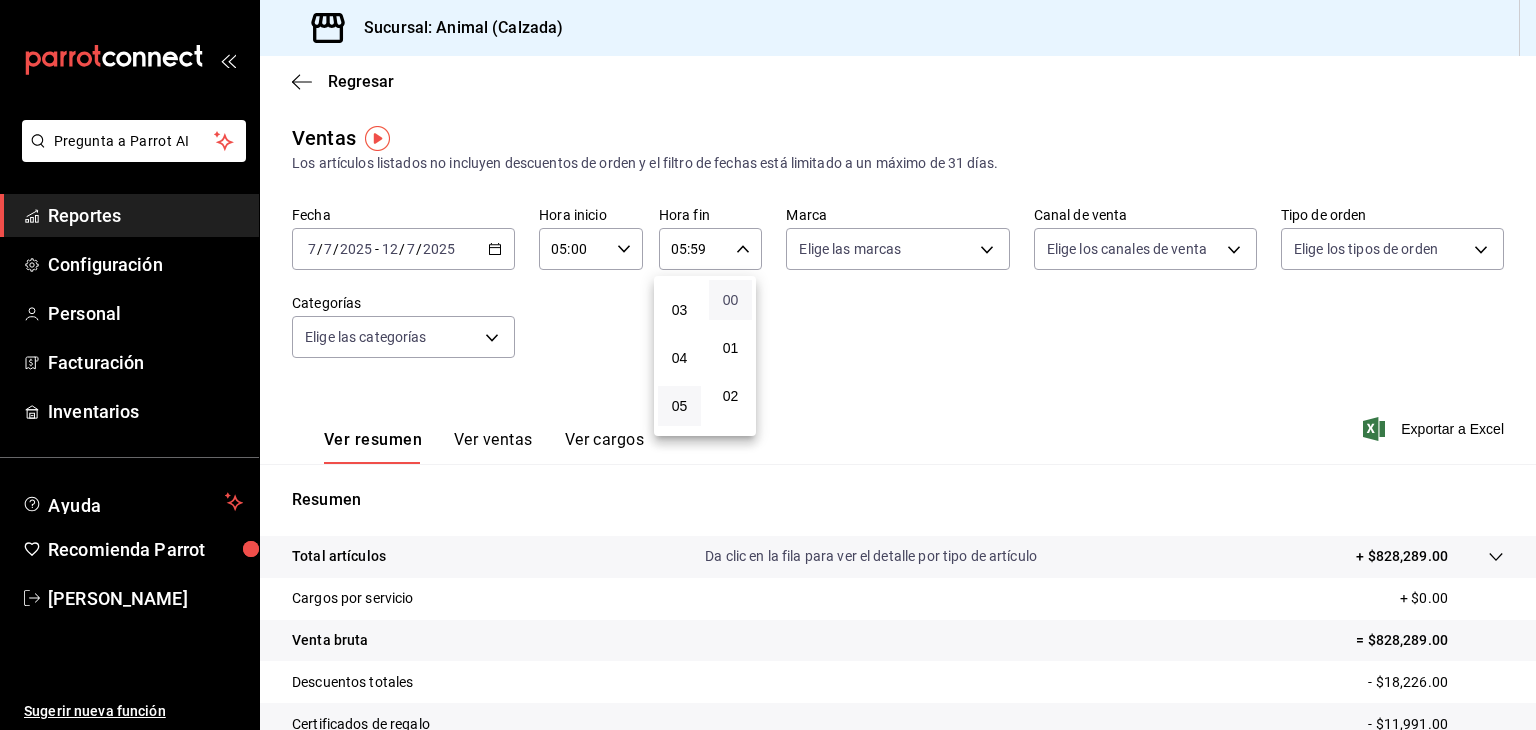 click on "00" at bounding box center [730, 300] 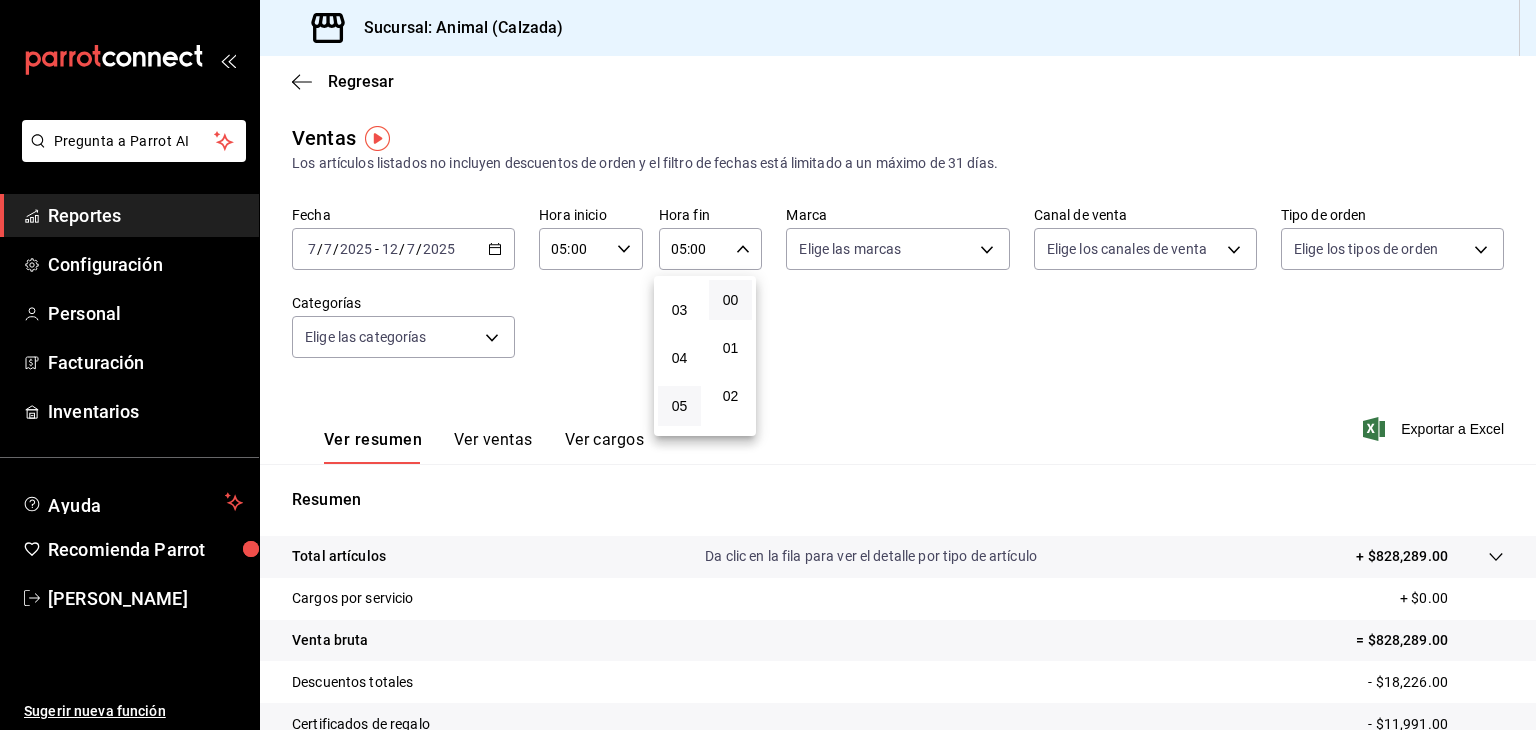 click at bounding box center (768, 365) 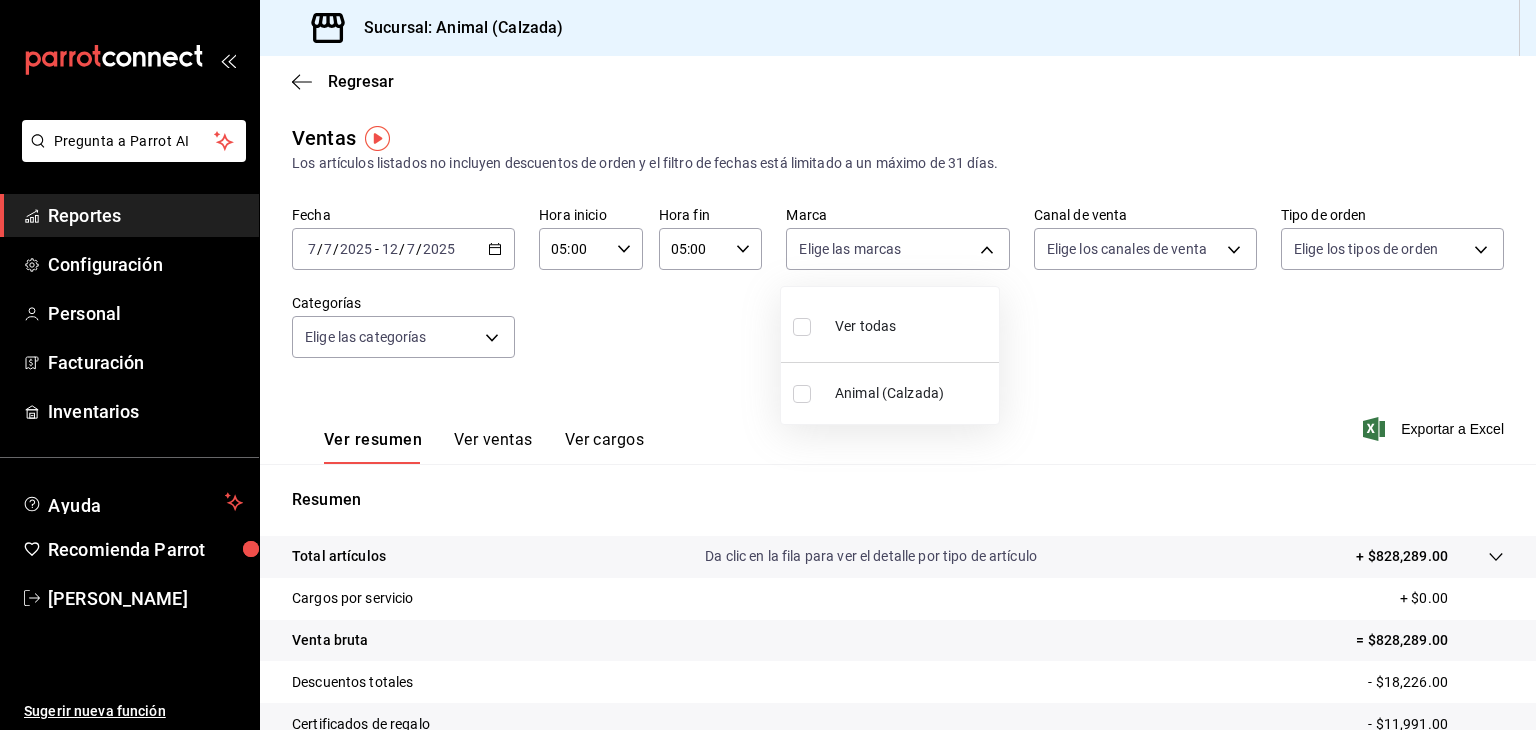 click on "Pregunta a Parrot AI Reportes   Configuración   Personal   Facturación   Inventarios   Ayuda Recomienda Parrot   [PERSON_NAME]   Sugerir nueva función   Sucursal: Animal (Calzada) Regresar Ventas Los artículos listados no incluyen descuentos de orden y el filtro de fechas está limitado a un máximo de 31 días. Fecha [DATE] [DATE] - [DATE] [DATE] Hora inicio 05:00 Hora inicio Hora fin 05:00 Hora fin Marca Elige las marcas Canal de venta Elige los canales de venta Tipo de orden Elige los tipos de orden Categorías Elige las categorías Ver resumen Ver ventas Ver cargos Exportar a Excel Resumen Total artículos Da clic en la fila para ver el detalle por tipo de artículo + $828,289.00 Cargos por servicio + $0.00 Venta bruta = $828,289.00 Descuentos totales - $18,226.00 Certificados de regalo - $11,991.00 Venta total = $798,072.00 Impuestos - $110,078.90 Venta neta = $687,993.10 Pregunta a Parrot AI Reportes   Configuración   Personal   Facturación   Inventarios   Ayuda" at bounding box center [768, 365] 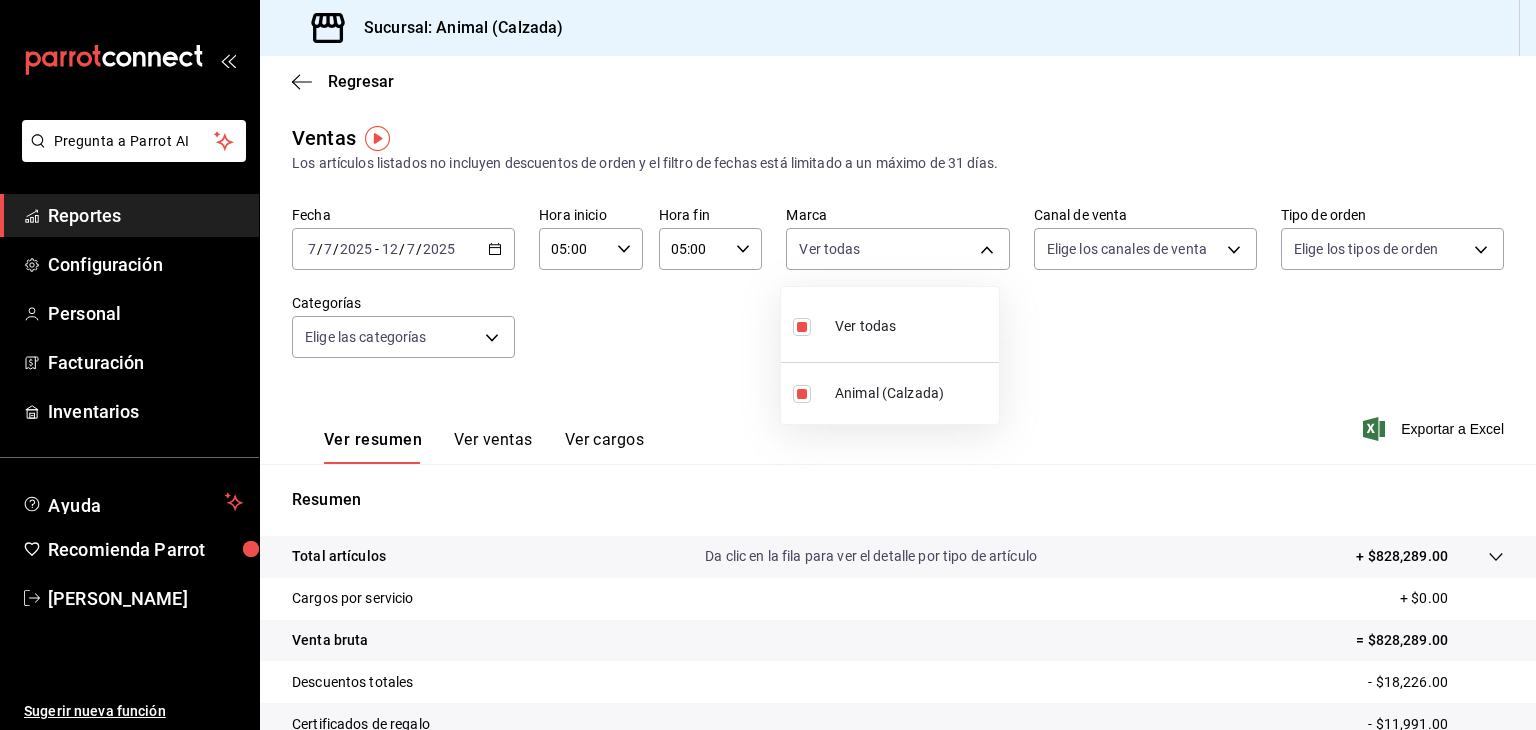 click at bounding box center [768, 365] 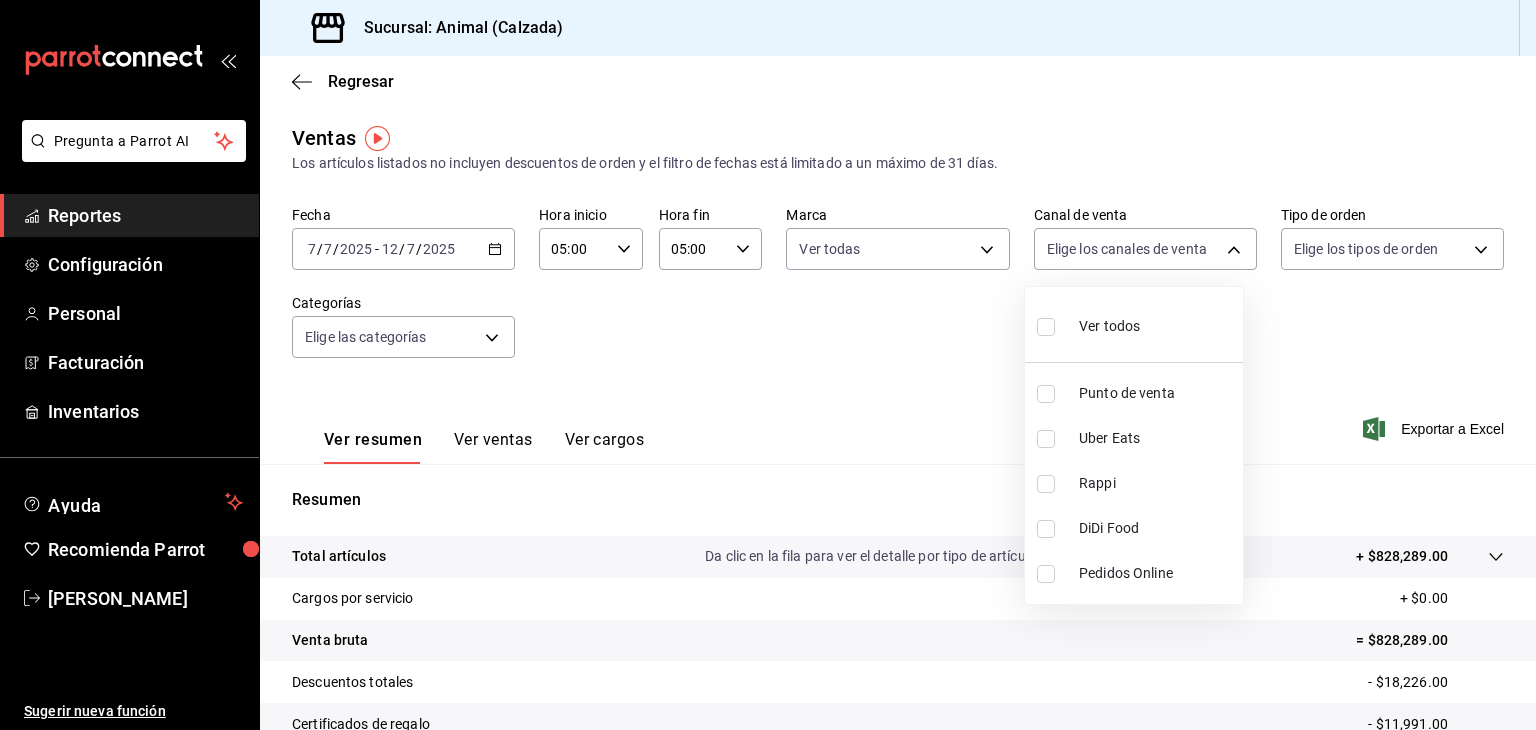click on "Pregunta a Parrot AI Reportes   Configuración   Personal   Facturación   Inventarios   Ayuda Recomienda Parrot   [PERSON_NAME]   Sugerir nueva función   Sucursal: Animal (Calzada) Regresar Ventas Los artículos listados no incluyen descuentos de orden y el filtro de fechas está limitado a un máximo de 31 días. Fecha [DATE] [DATE] - [DATE] [DATE] Hora inicio 05:00 Hora inicio Hora fin 05:00 Hora fin Marca Ver todas e26472f3-9262-489d-bcba-4c6b034529c7 Canal de venta Elige los canales de venta Tipo de orden Elige los tipos de orden Categorías Elige las categorías Ver resumen Ver ventas Ver cargos Exportar a Excel Resumen Total artículos Da clic en la fila para ver el detalle por tipo de artículo + $828,289.00 Cargos por servicio + $0.00 Venta bruta = $828,289.00 Descuentos totales - $18,226.00 Certificados de regalo - $11,991.00 Venta total = $798,072.00 Impuestos - $110,078.90 Venta neta = $687,993.10 Pregunta a Parrot AI Reportes   Configuración   Personal   Facturación" at bounding box center [768, 365] 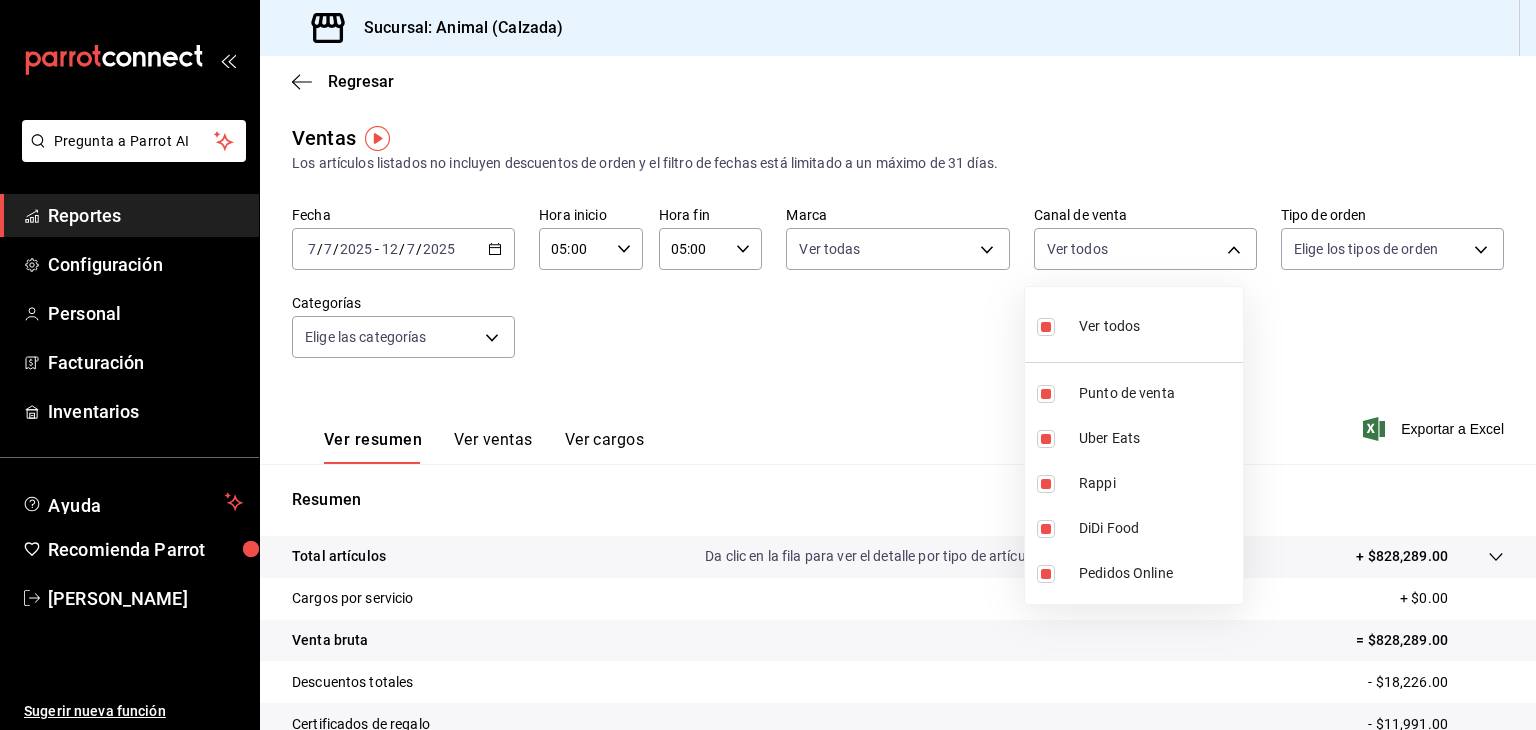 click at bounding box center [768, 365] 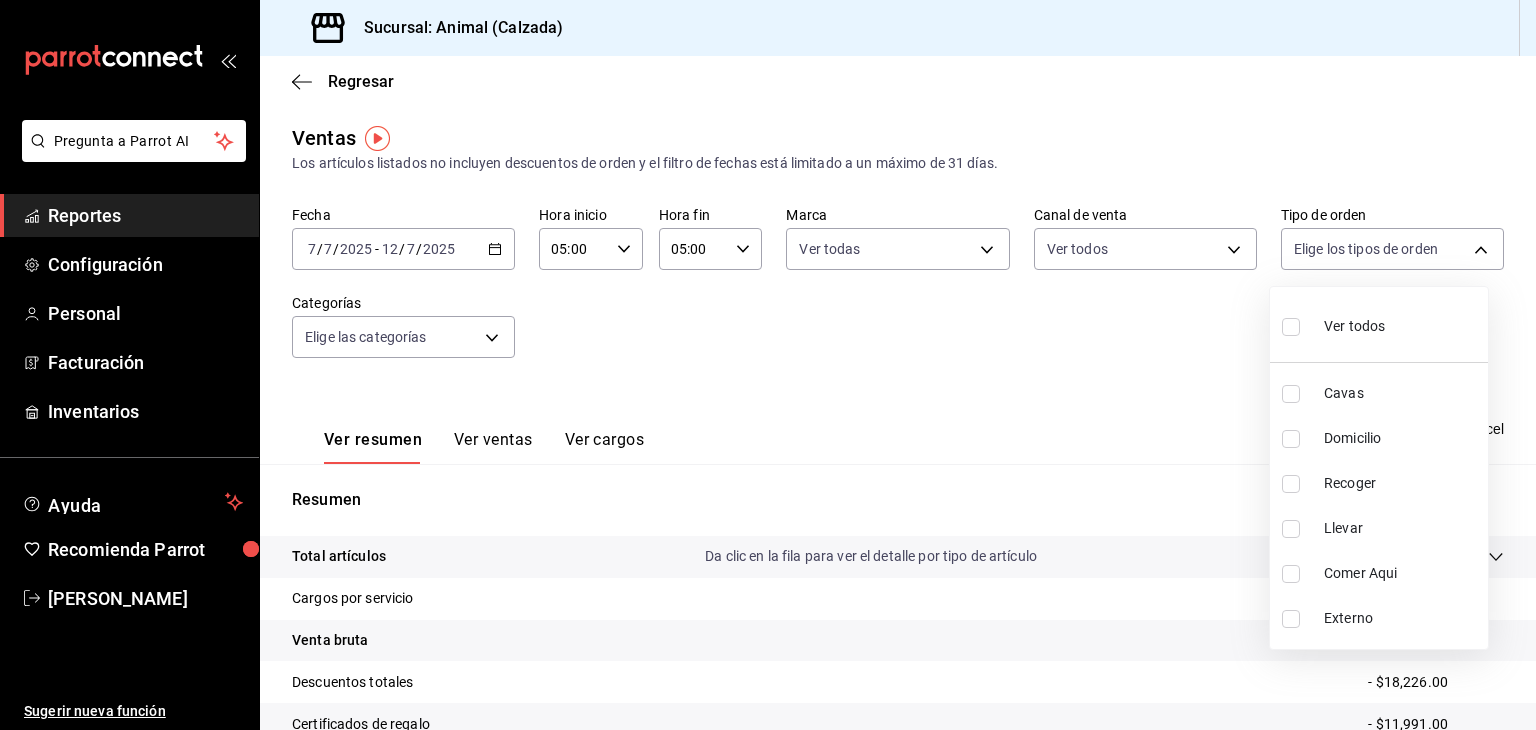 click on "Pregunta a Parrot AI Reportes   Configuración   Personal   Facturación   Inventarios   Ayuda Recomienda Parrot   [PERSON_NAME]   Sugerir nueva función   Sucursal: Animal (Calzada) Regresar Ventas Los artículos listados no incluyen descuentos de orden y el filtro de fechas está limitado a un máximo de 31 días. Fecha [DATE] [DATE] - [DATE] [DATE] Hora inicio 05:00 Hora inicio Hora fin 05:00 Hora fin Marca Ver todas e26472f3-9262-489d-bcba-4c6b034529c7 Canal de venta Ver todos PARROT,UBER_EATS,RAPPI,DIDI_FOOD,ONLINE Tipo de orden Elige los tipos de orden Categorías Elige las categorías Ver resumen Ver ventas Ver cargos Exportar a Excel Resumen Total artículos Da clic en la fila para ver el detalle por tipo de artículo + $828,289.00 Cargos por servicio + $0.00 Venta bruta = $828,289.00 Descuentos totales - $18,226.00 Certificados de regalo - $11,991.00 Venta total = $798,072.00 Impuestos - $110,078.90 Venta neta = $687,993.10 Pregunta a Parrot AI Reportes   Configuración" at bounding box center [768, 365] 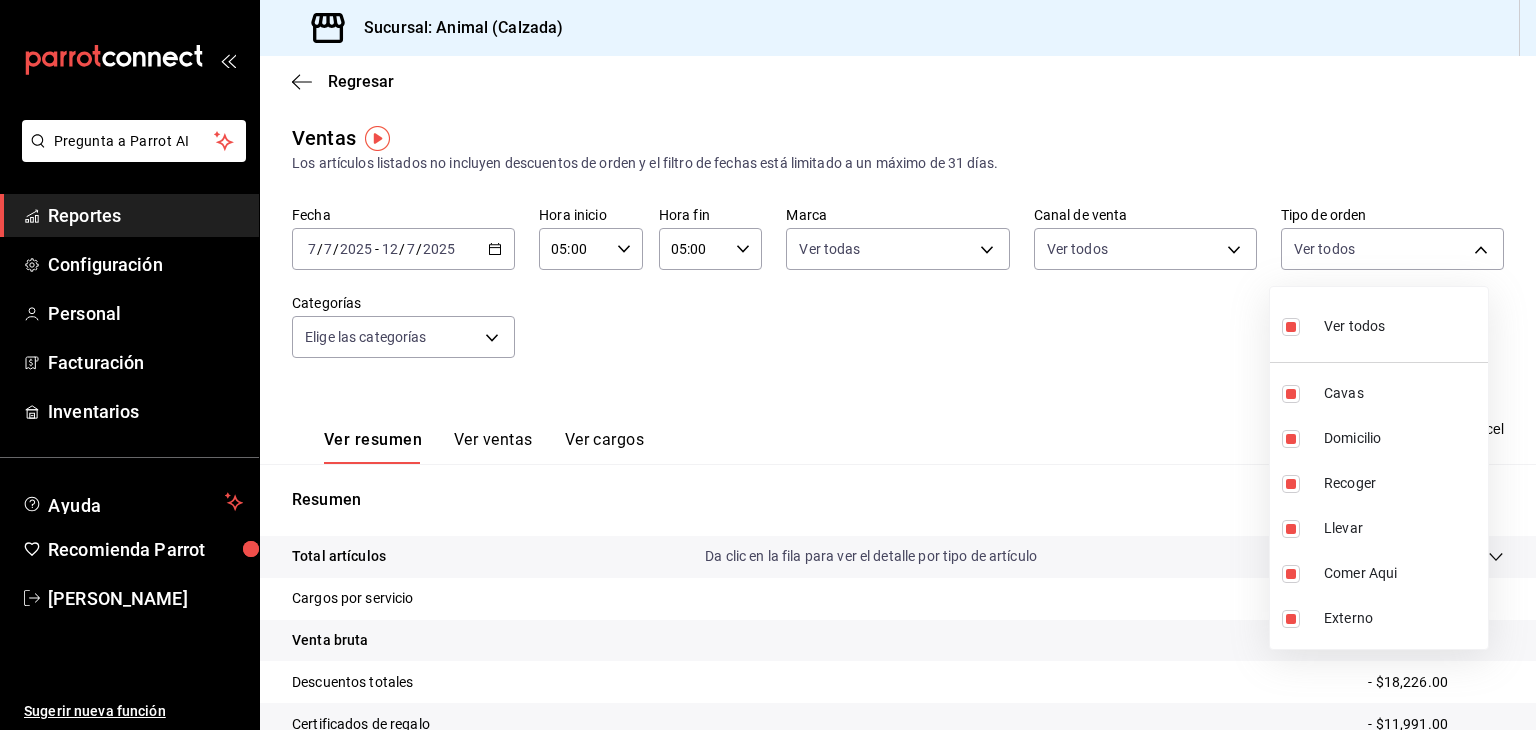 click at bounding box center (768, 365) 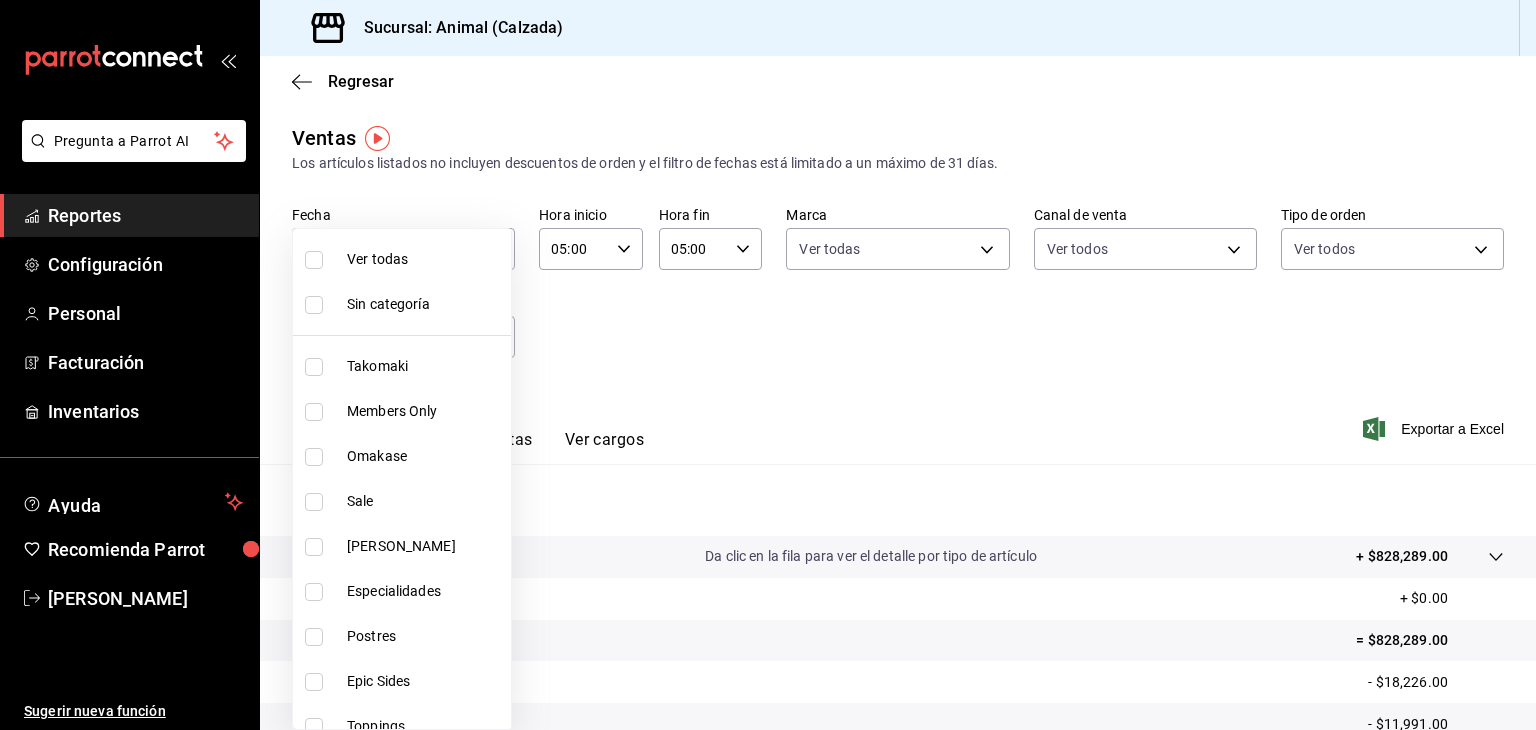click on "Pregunta a Parrot AI Reportes   Configuración   Personal   Facturación   Inventarios   Ayuda Recomienda Parrot   [PERSON_NAME]   Sugerir nueva función   Sucursal: Animal (Calzada) Regresar Ventas Los artículos listados no incluyen descuentos de orden y el filtro de fechas está limitado a un máximo de 31 días. Fecha [DATE] [DATE] - [DATE] [DATE] Hora inicio 05:00 Hora inicio Hora fin 05:00 Hora fin Marca Ver todas e26472f3-9262-489d-bcba-4c6b034529c7 Canal de venta Ver todos PARROT,UBER_EATS,RAPPI,DIDI_FOOD,ONLINE Tipo de orden Ver todos 588630d3-b511-4bba-a729-32472510037f,54b7ae00-ca47-4ec1-b7ff-55842c0a2b62,92293fd7-2d7b-430b-85d7-0dfe47b44eba,6237157c-a0f8-48ff-b796-8e4576b5f3c5,200a31bf-f5a3-4f69-a302-e0fd34b5ac63,EXTERNAL Categorías Elige las categorías Ver resumen Ver ventas Ver cargos Exportar a Excel Resumen Total artículos Da clic en la fila para ver el detalle por tipo de artículo + $828,289.00 Cargos por servicio + $0.00 Venta bruta = $828,289.00 Descuentos totales" at bounding box center [768, 365] 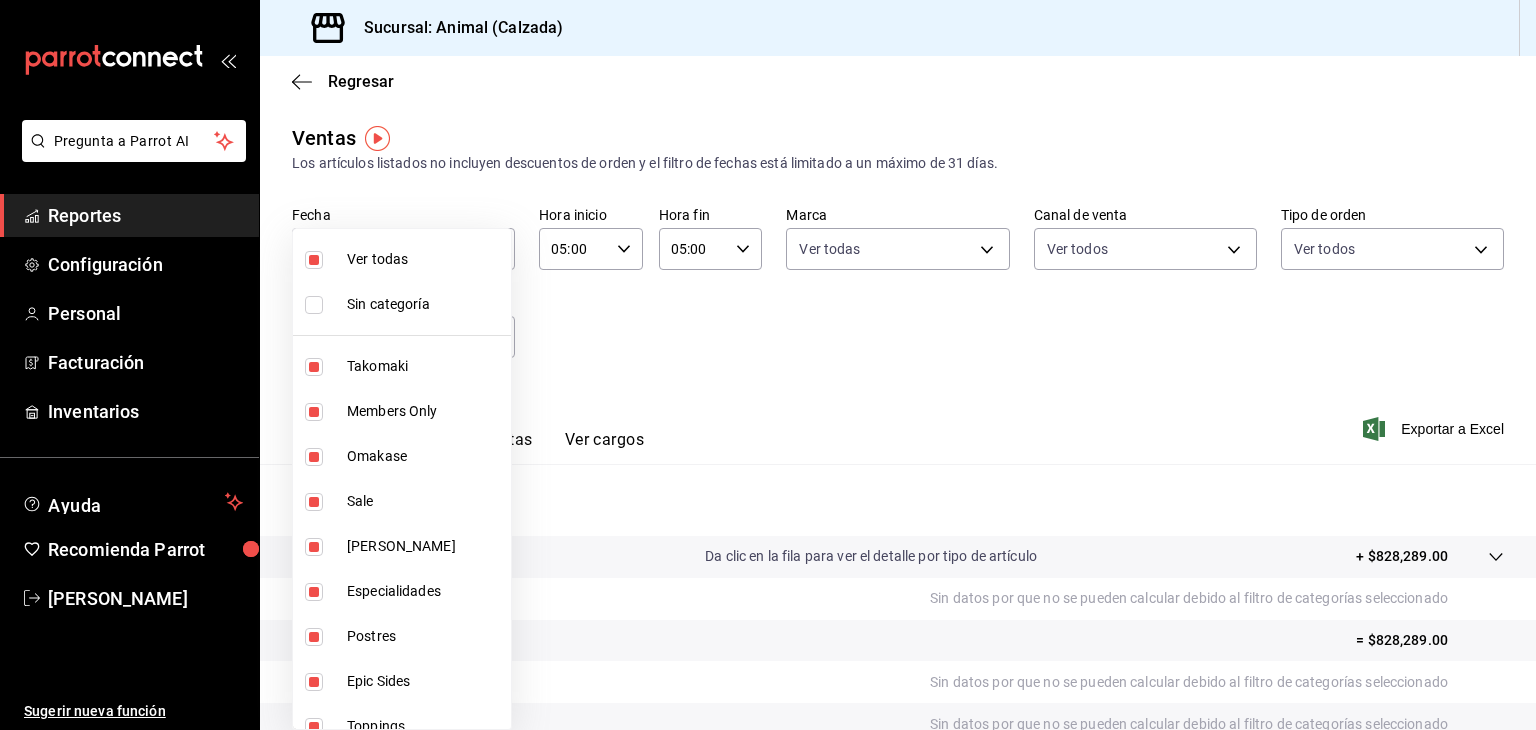 click at bounding box center [768, 365] 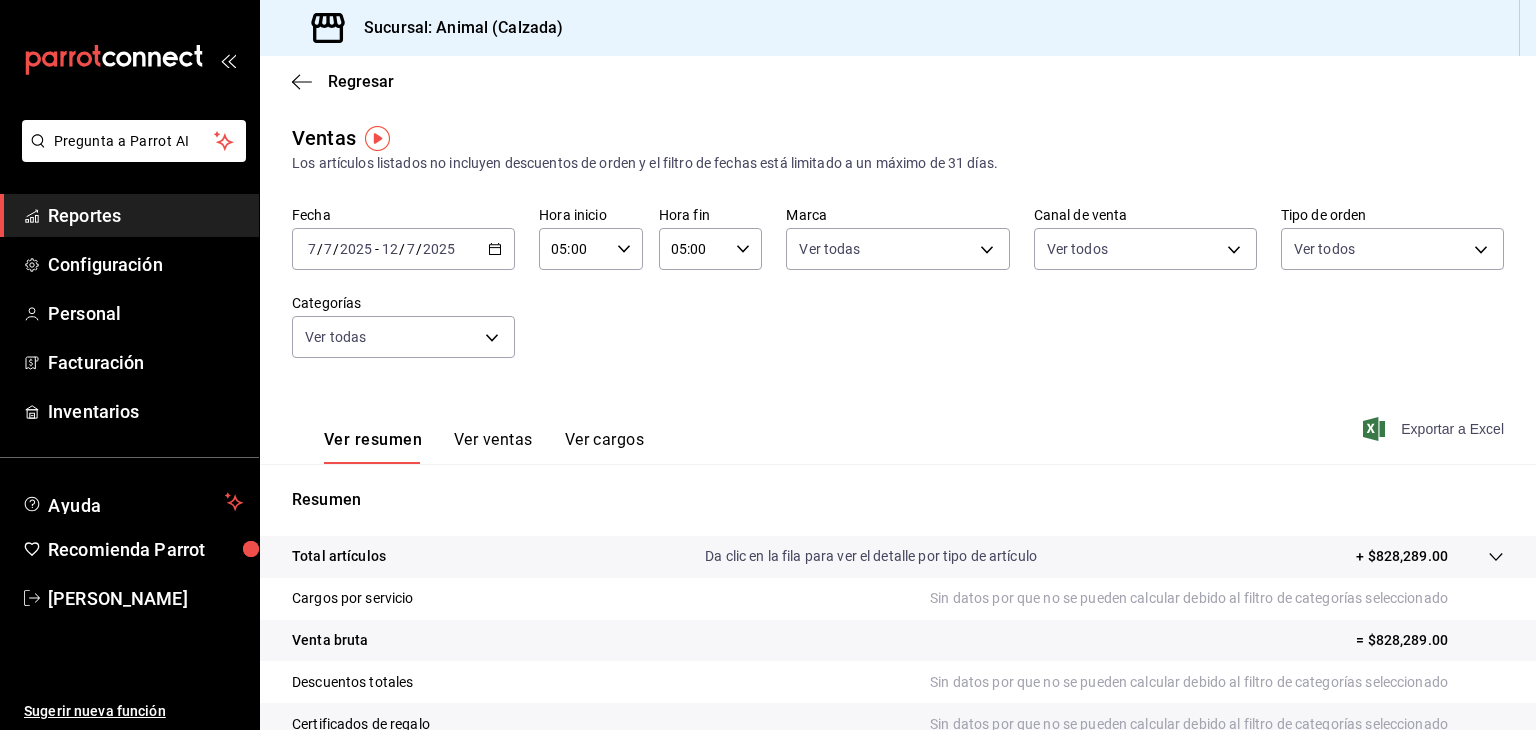 click on "Exportar a Excel" at bounding box center (1435, 429) 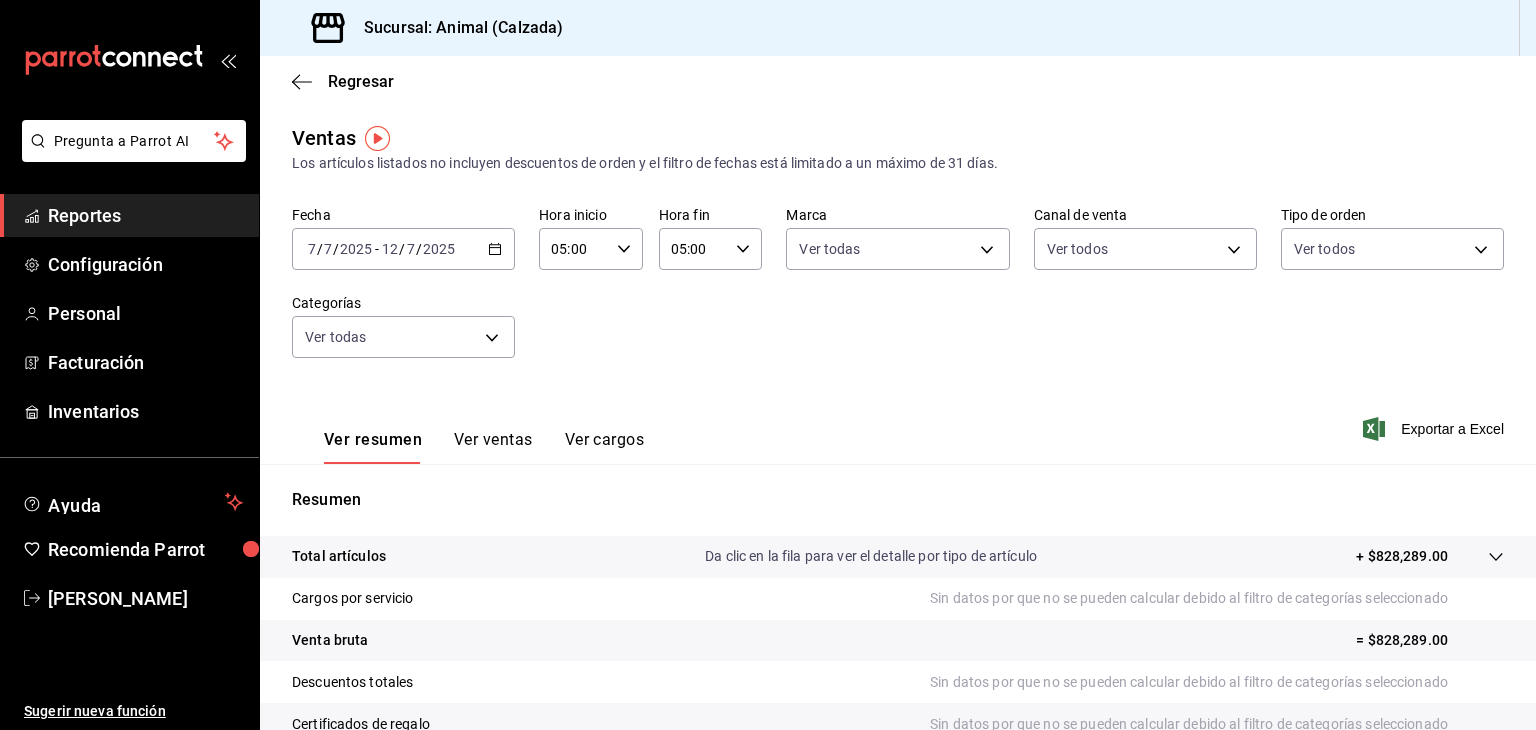click on "2025" at bounding box center (439, 249) 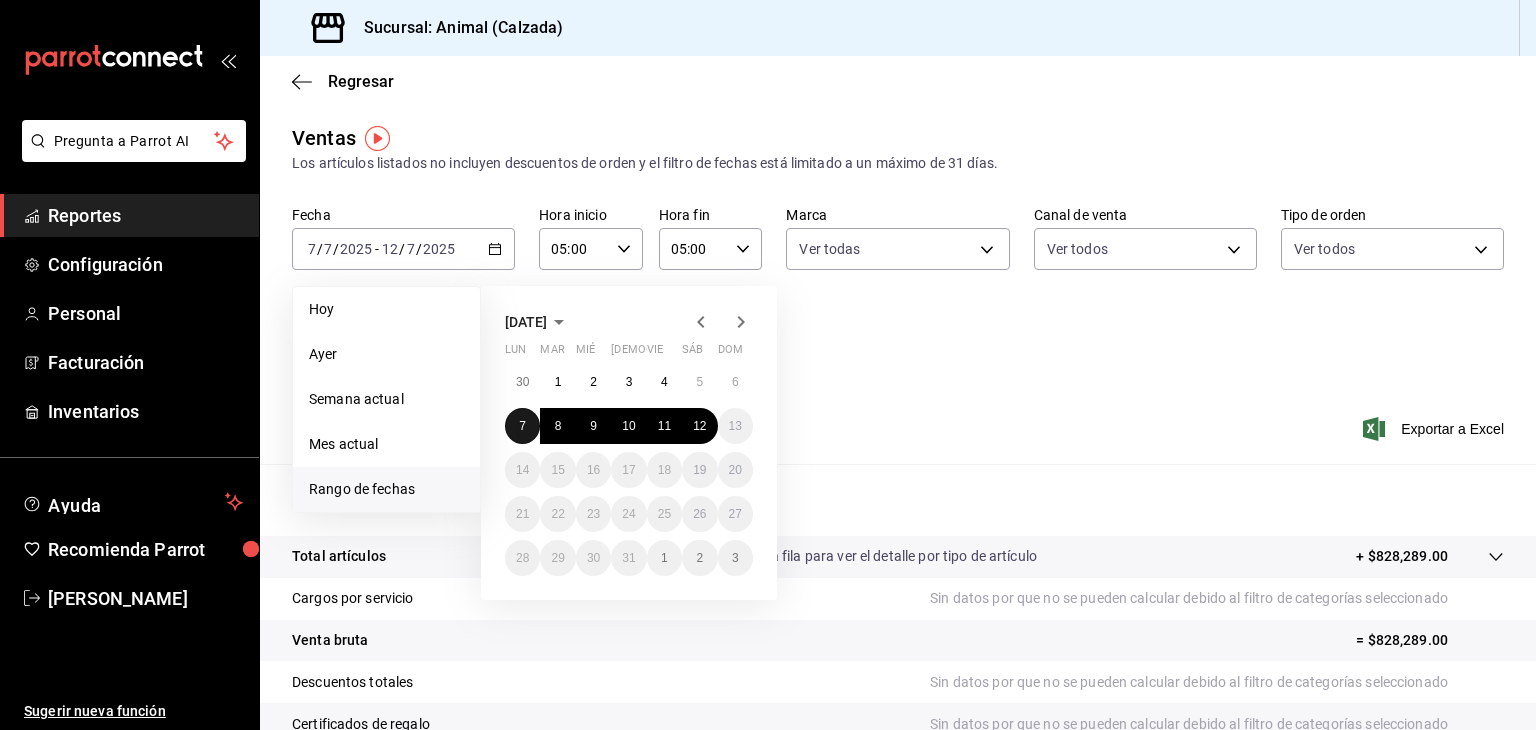 click on "7" at bounding box center [522, 426] 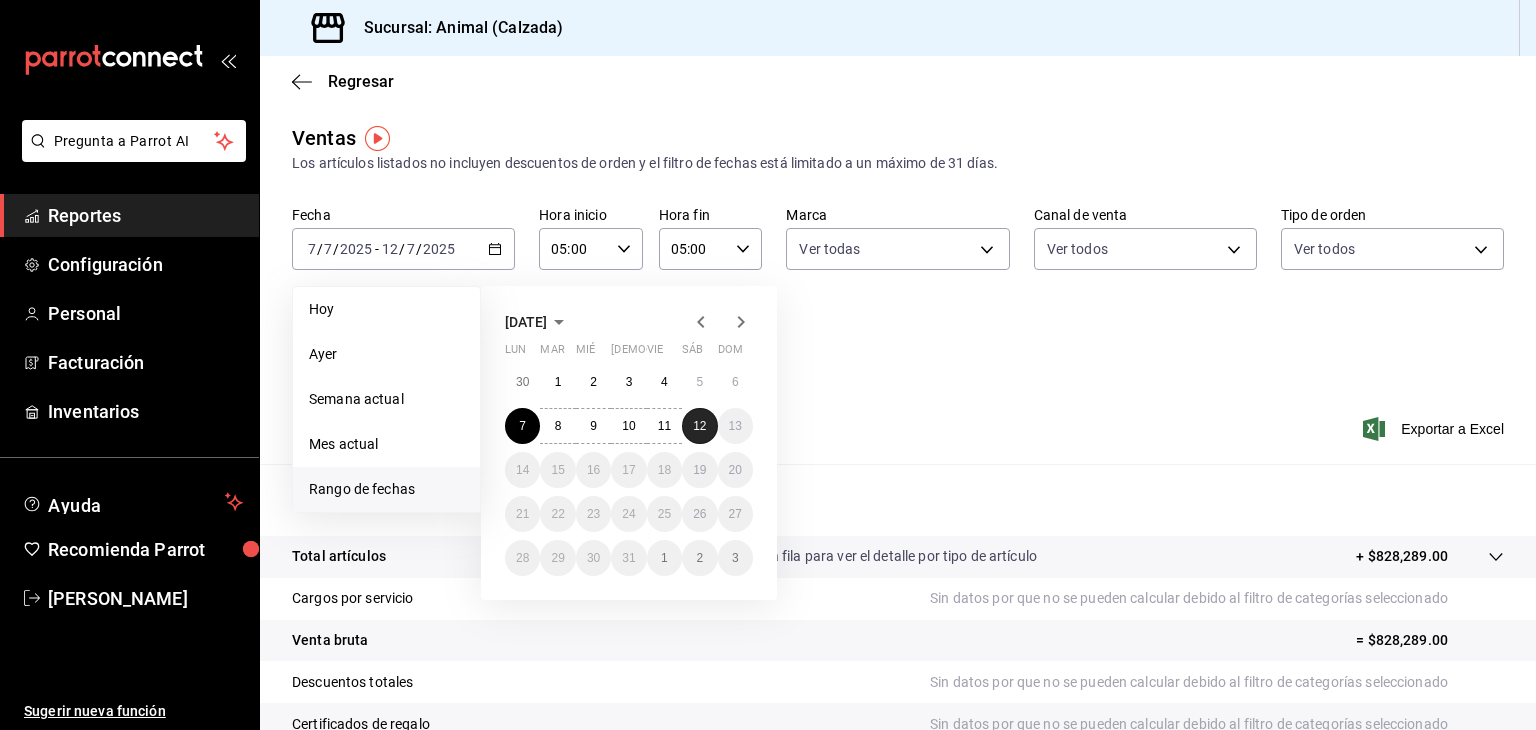 click on "12" at bounding box center [699, 426] 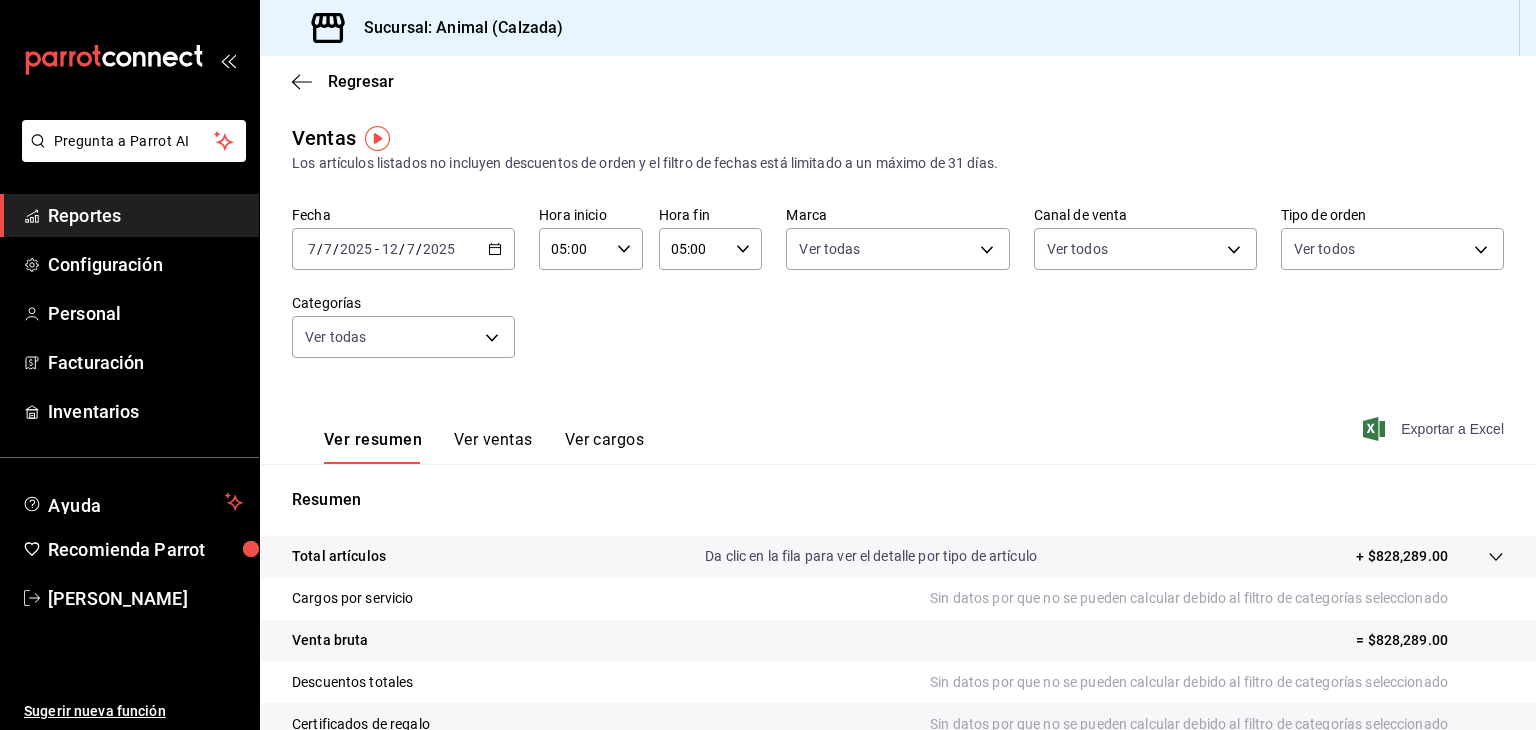click 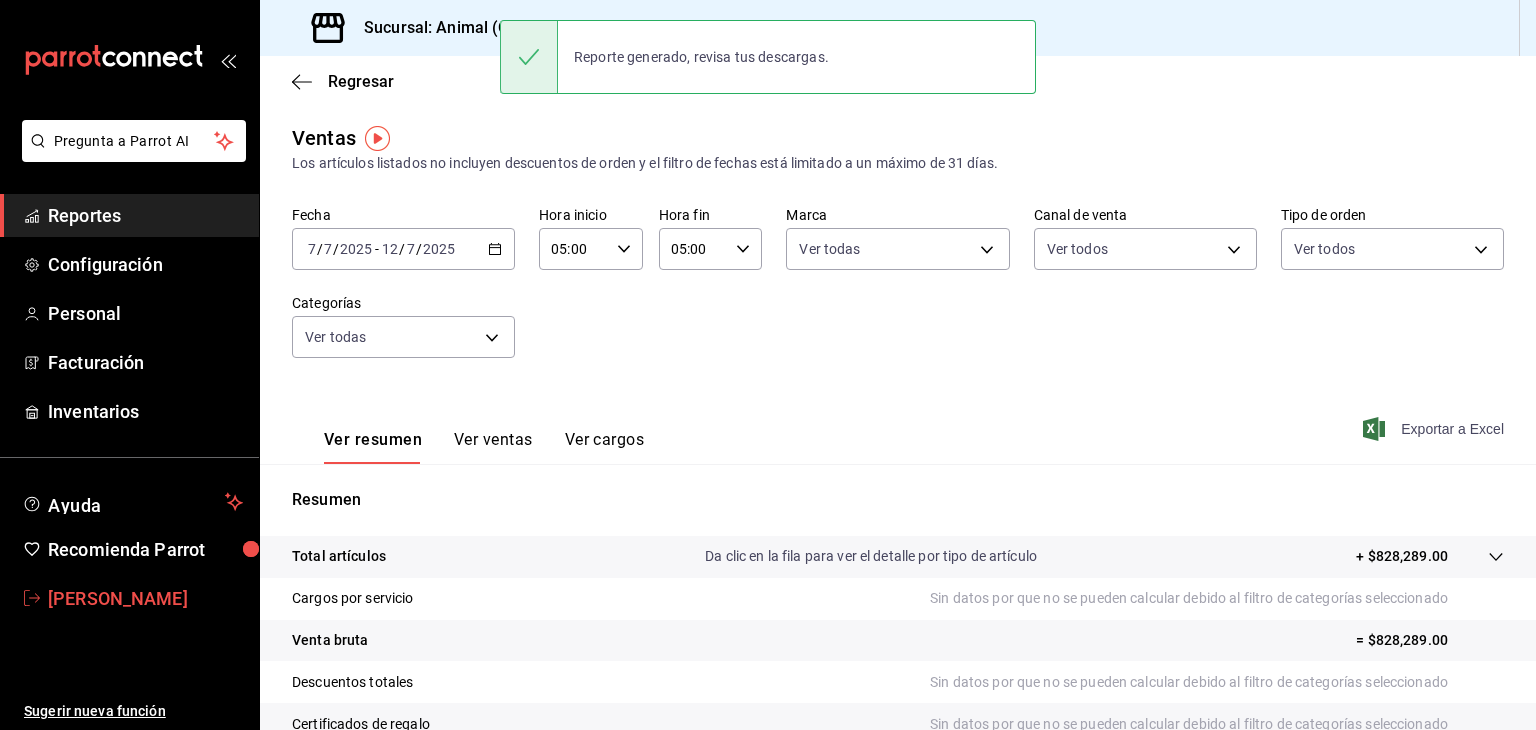 click on "[PERSON_NAME]" at bounding box center (145, 598) 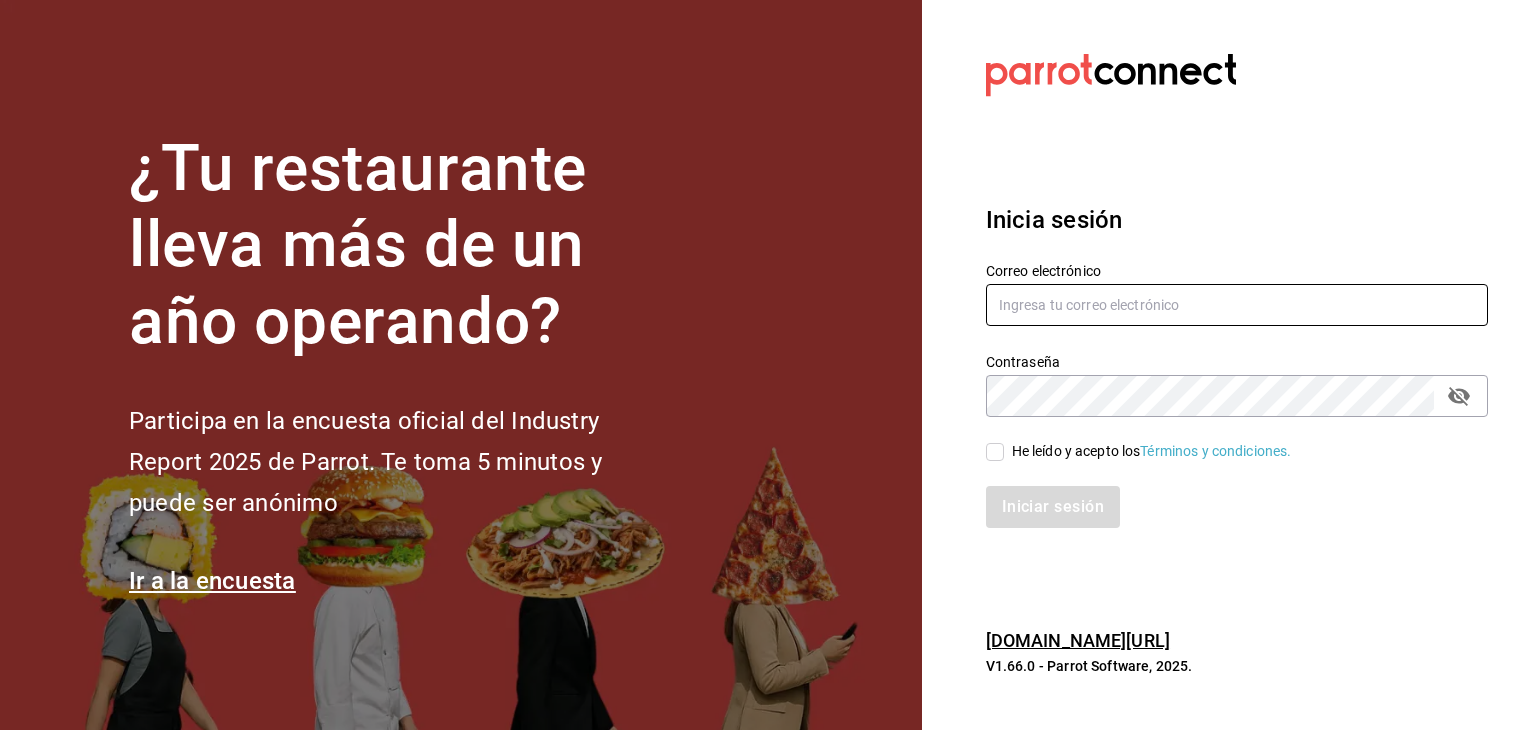 click at bounding box center [1237, 305] 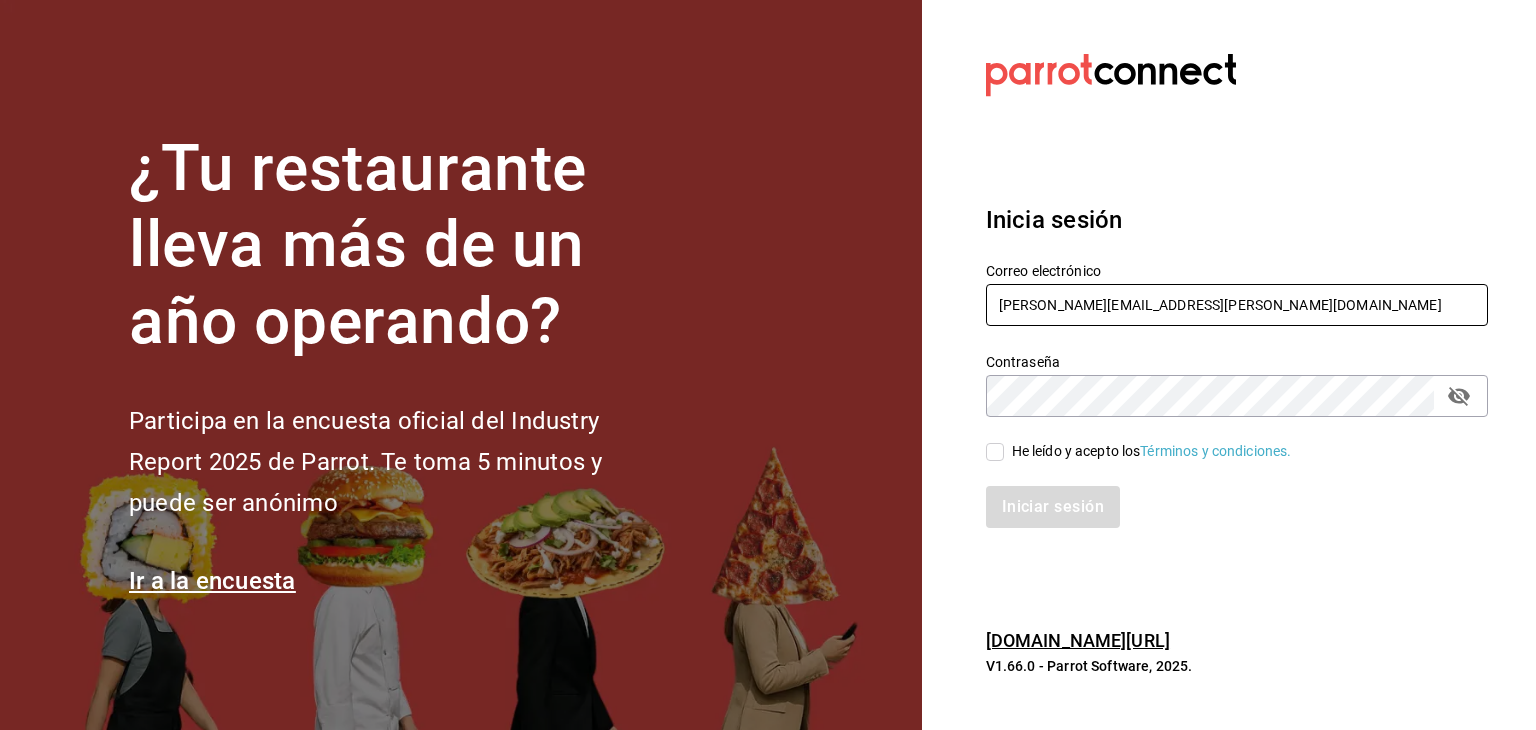 type on "[PERSON_NAME][EMAIL_ADDRESS][PERSON_NAME][DOMAIN_NAME]" 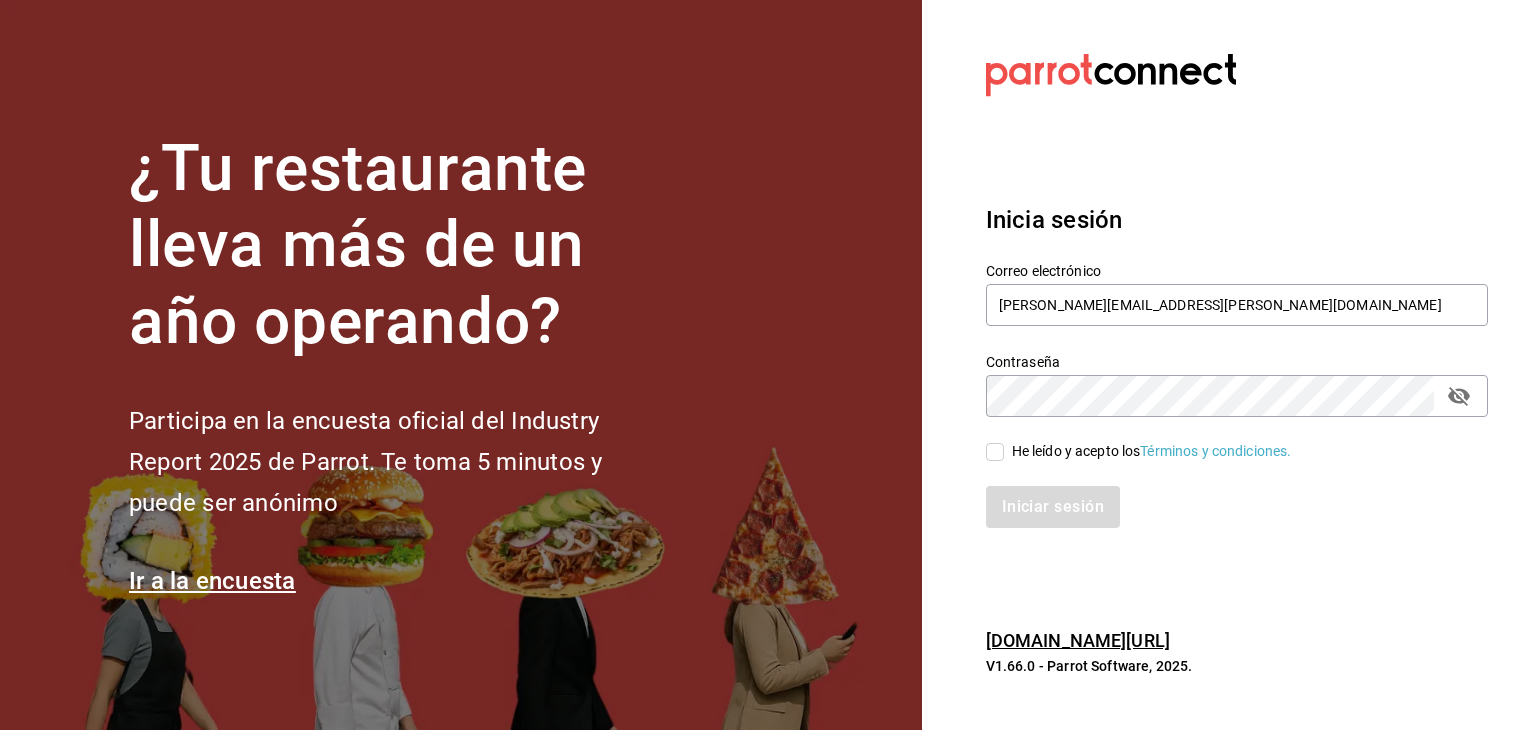 click on "He leído y acepto los  Términos y condiciones." at bounding box center (995, 452) 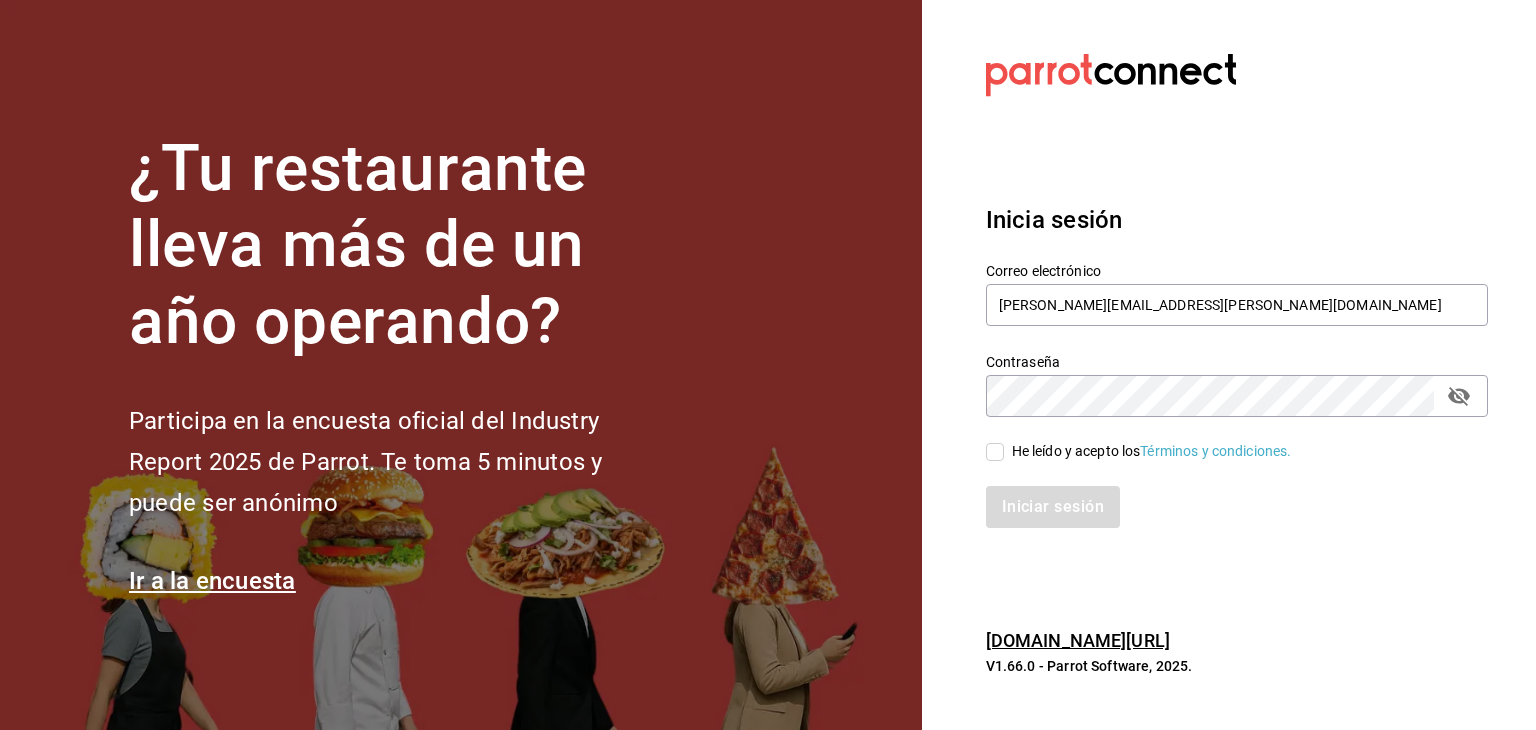 checkbox on "true" 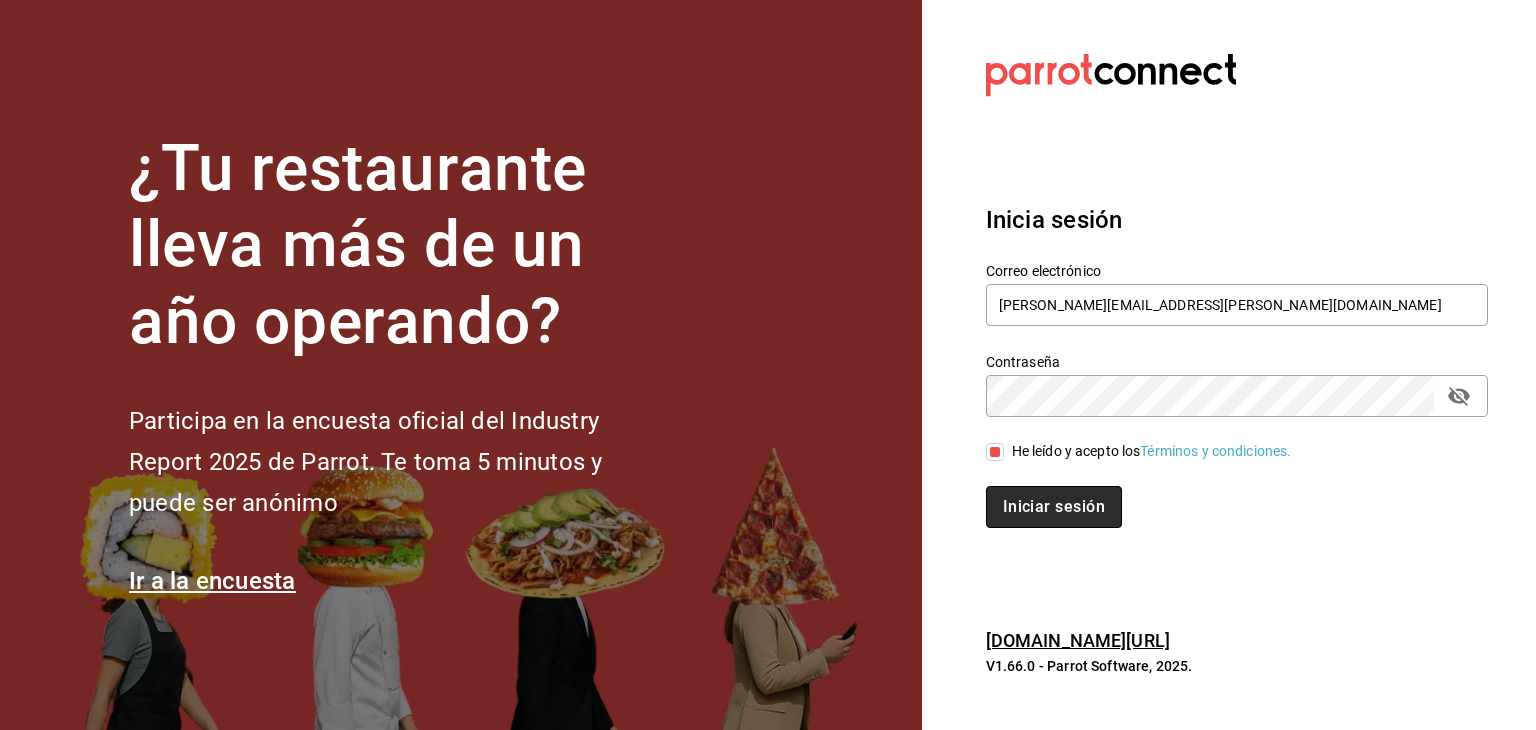 click on "Iniciar sesión" at bounding box center (1054, 507) 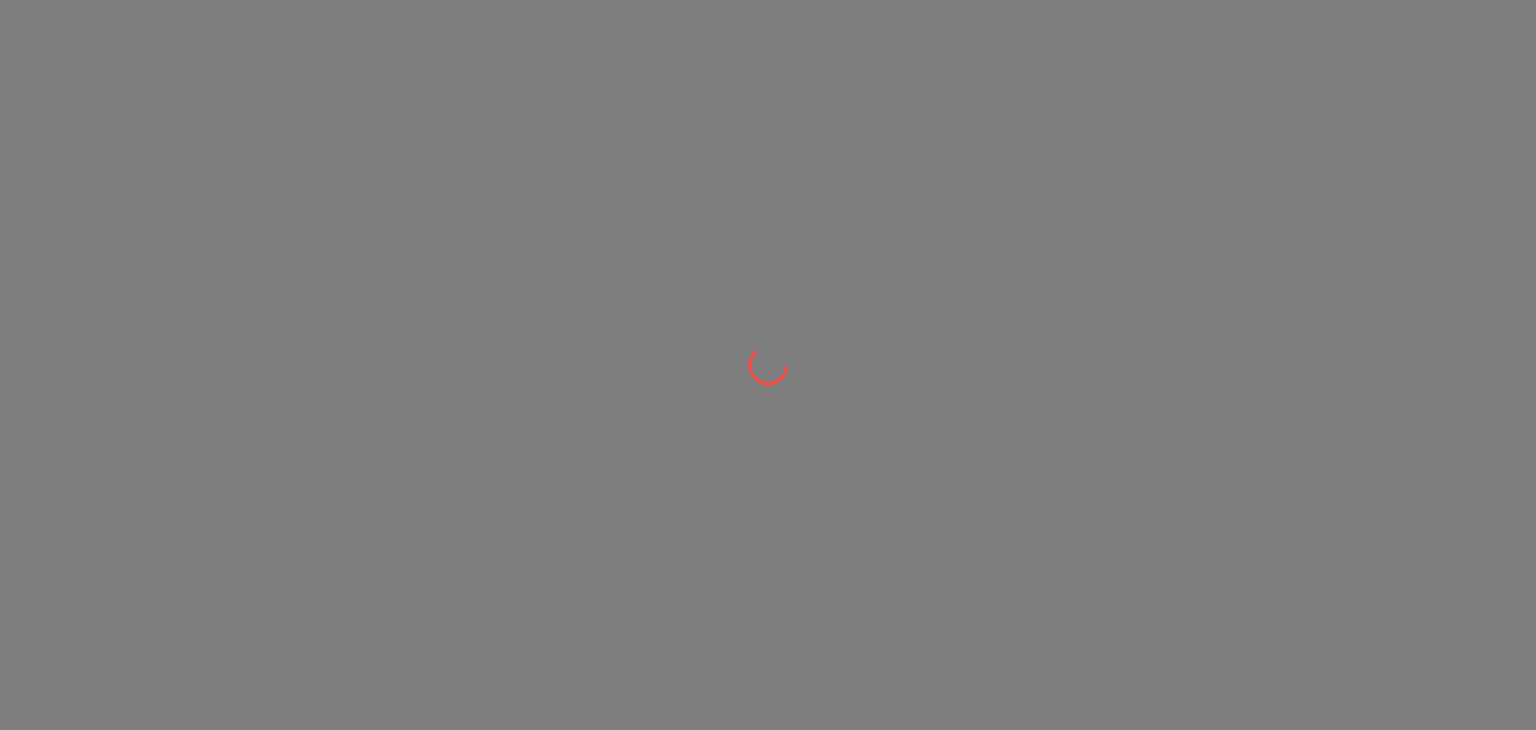 scroll, scrollTop: 0, scrollLeft: 0, axis: both 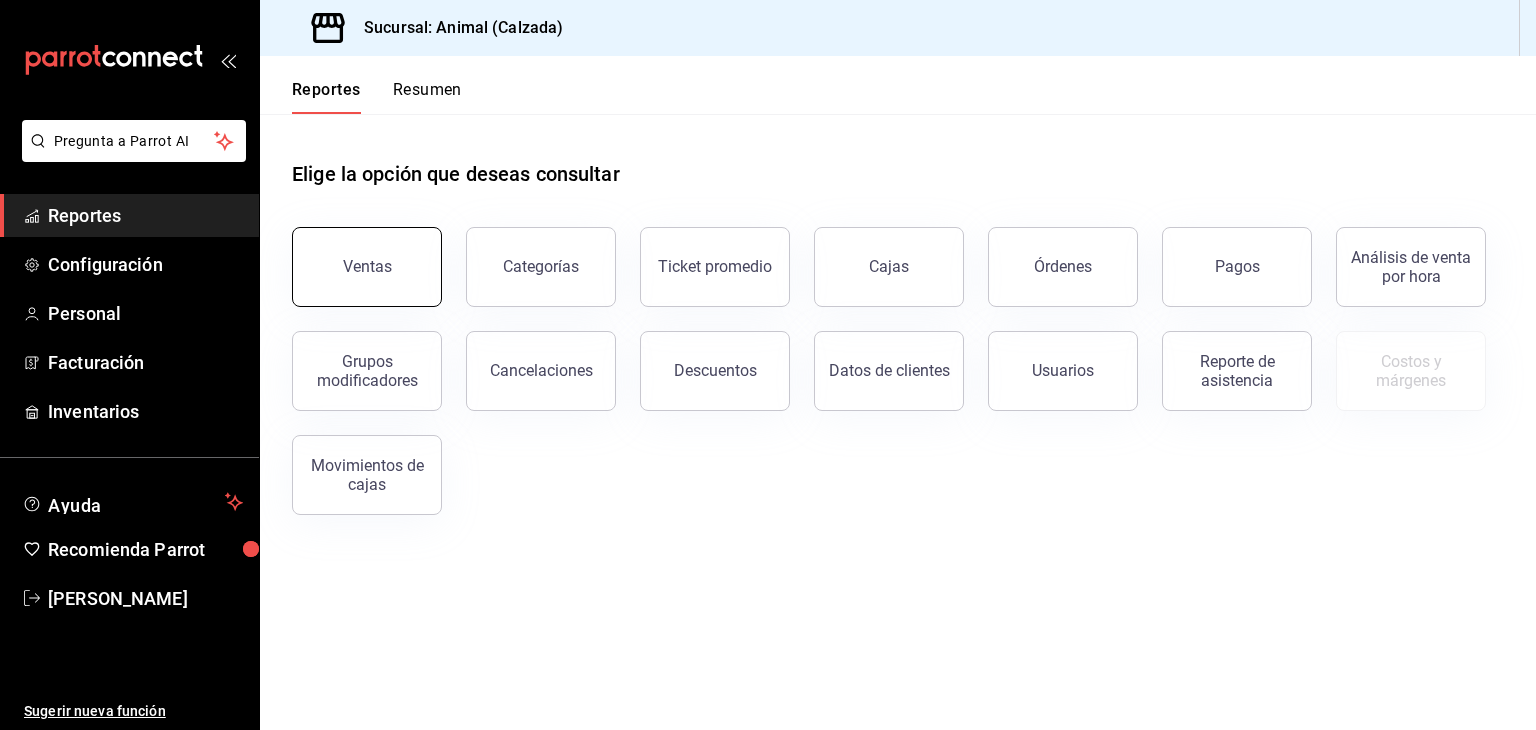 click on "Ventas" at bounding box center [367, 267] 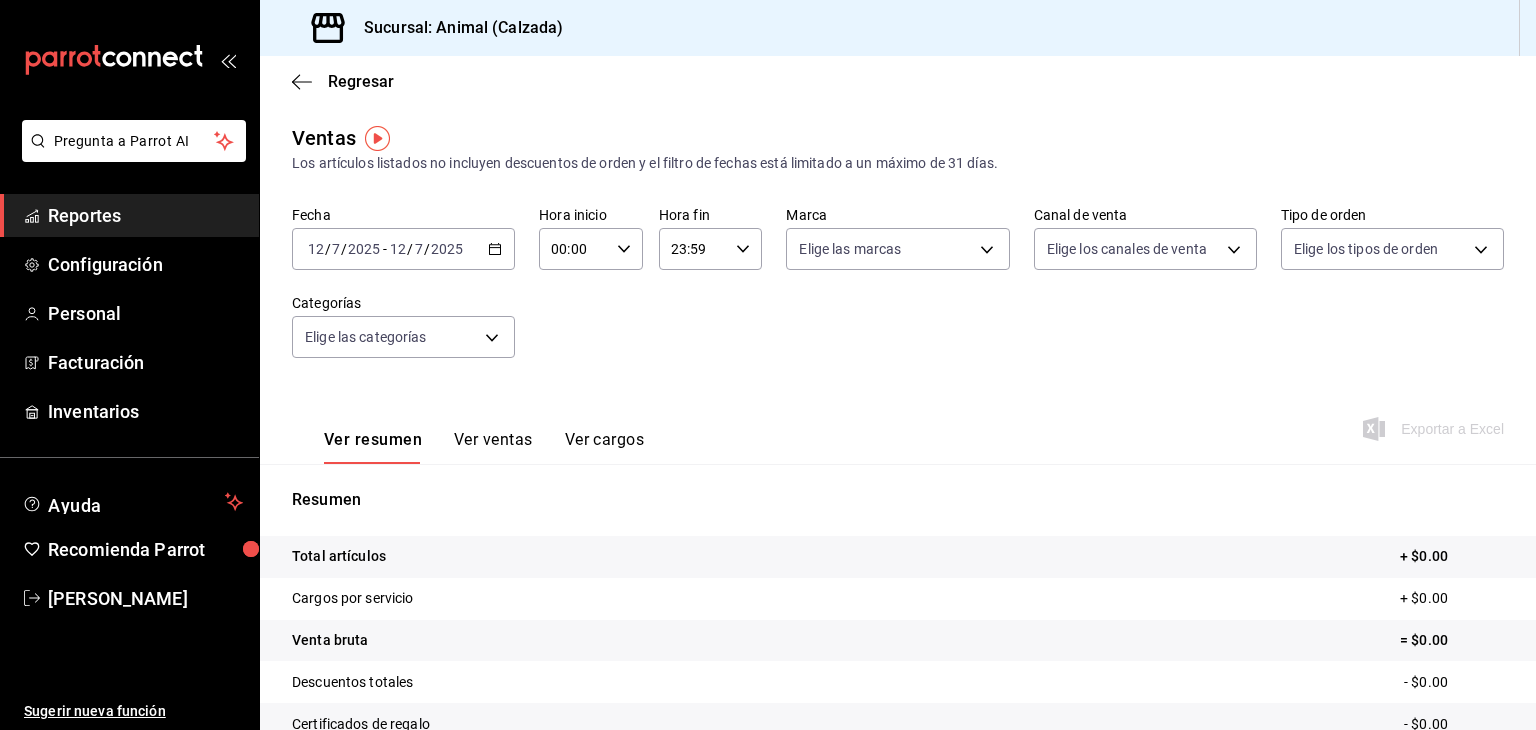 click on "2025" at bounding box center [364, 249] 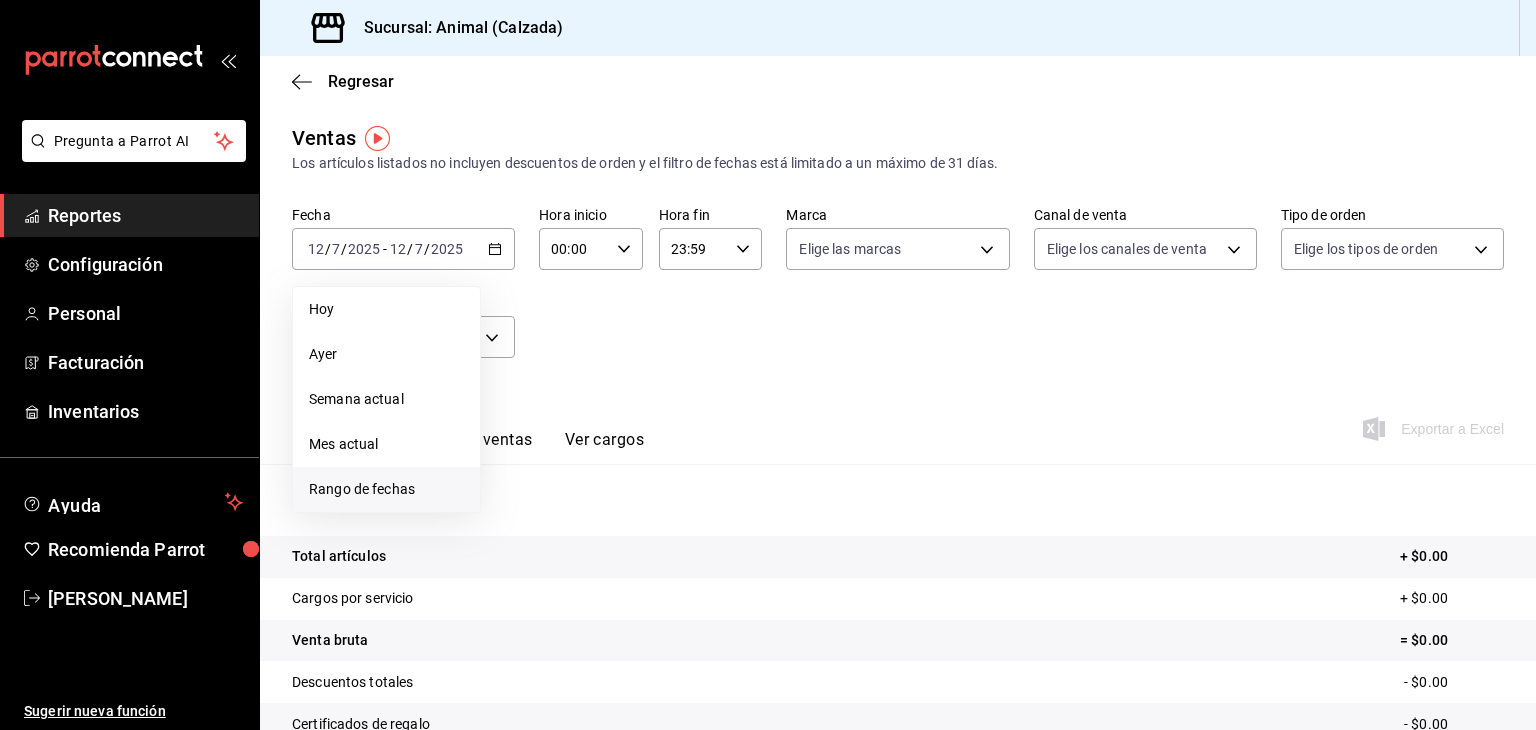 click on "Rango de fechas" at bounding box center [386, 489] 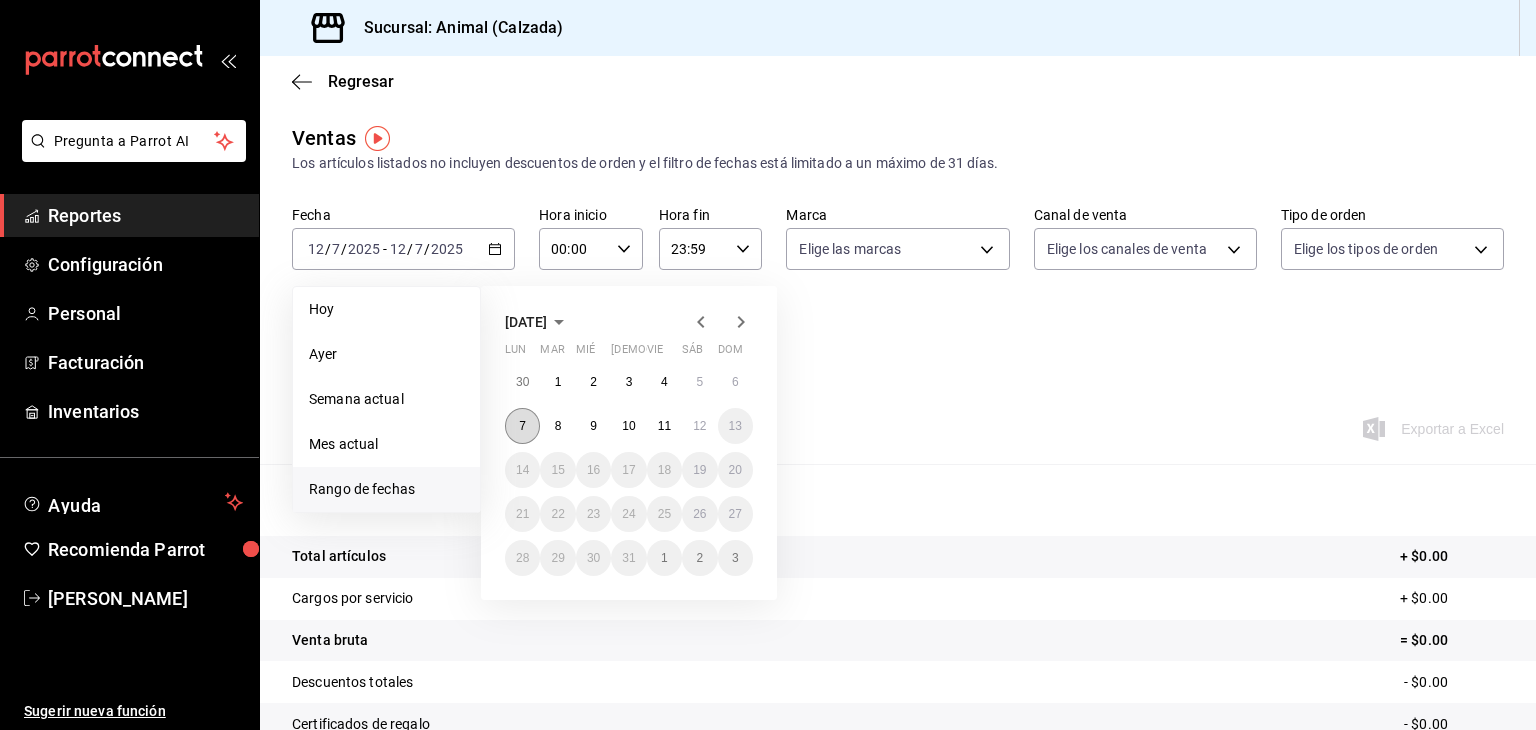 click on "7" at bounding box center [522, 426] 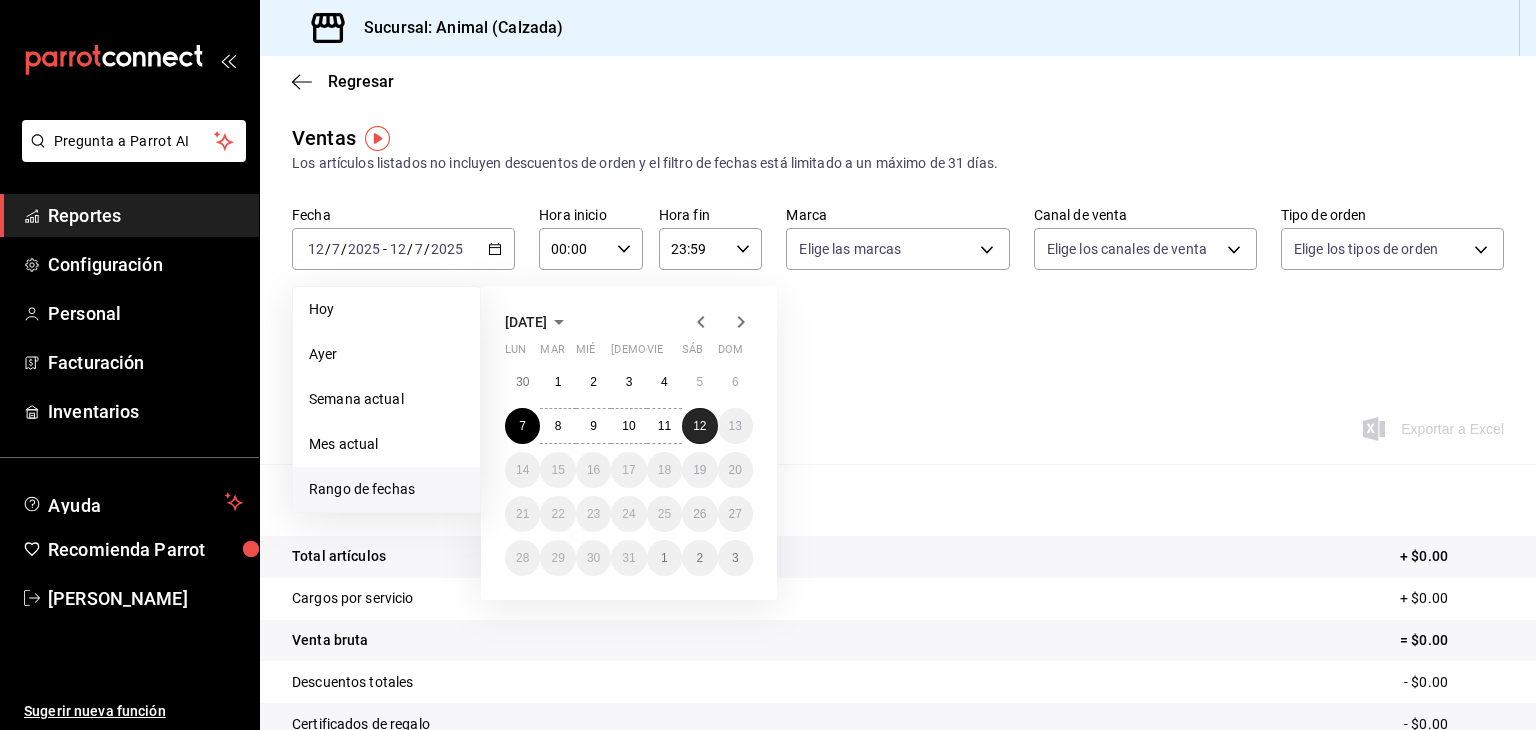 click on "12" at bounding box center (699, 426) 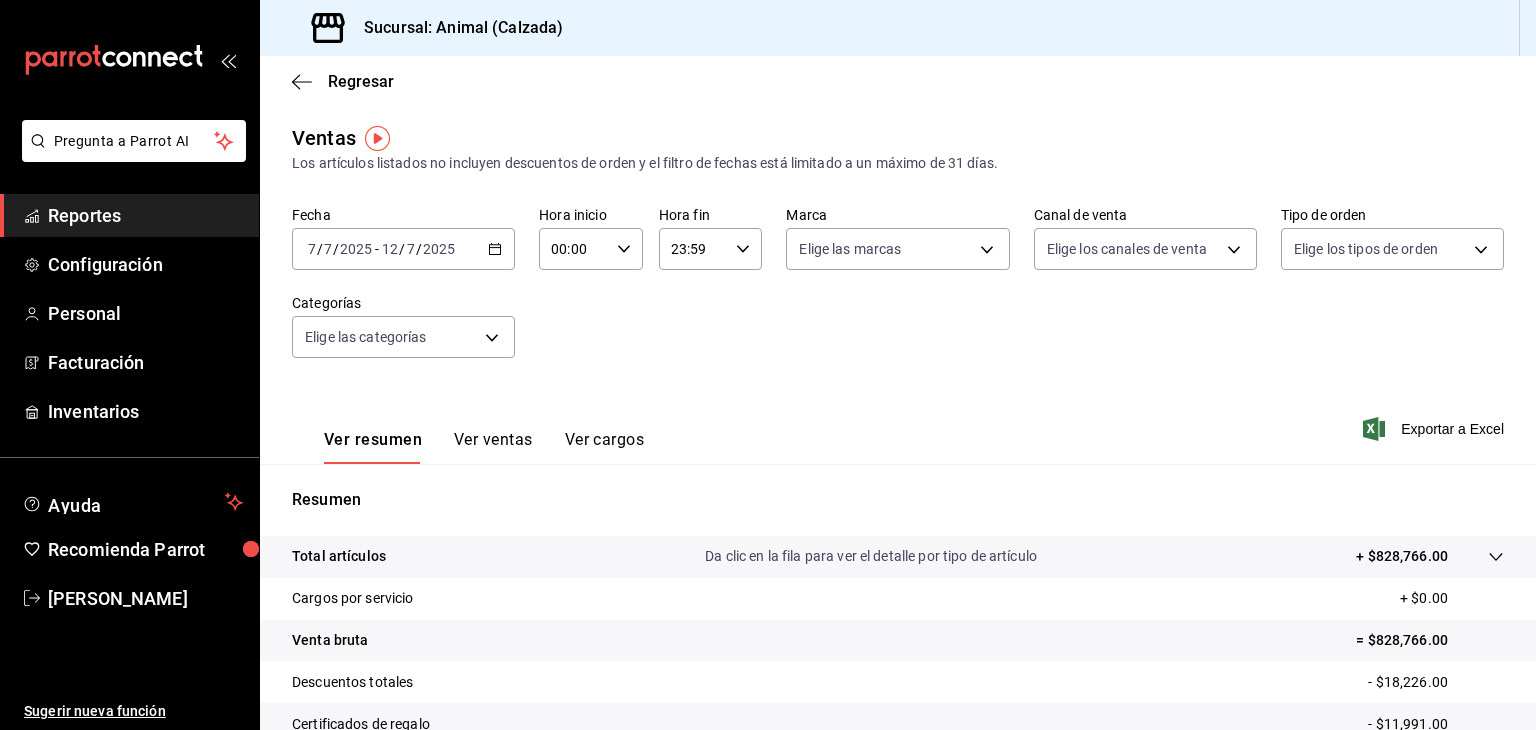 click on "00:00" at bounding box center [574, 249] 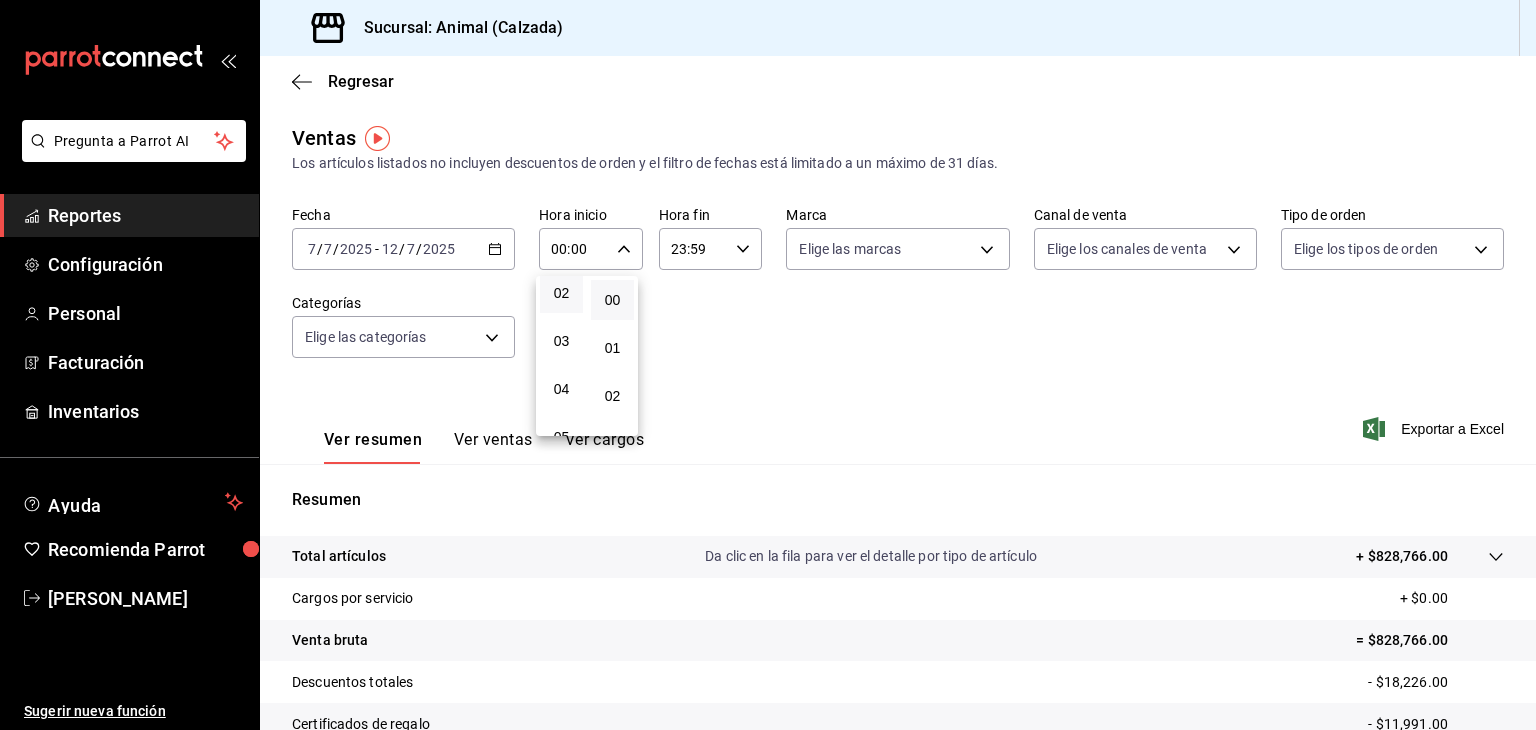scroll, scrollTop: 127, scrollLeft: 0, axis: vertical 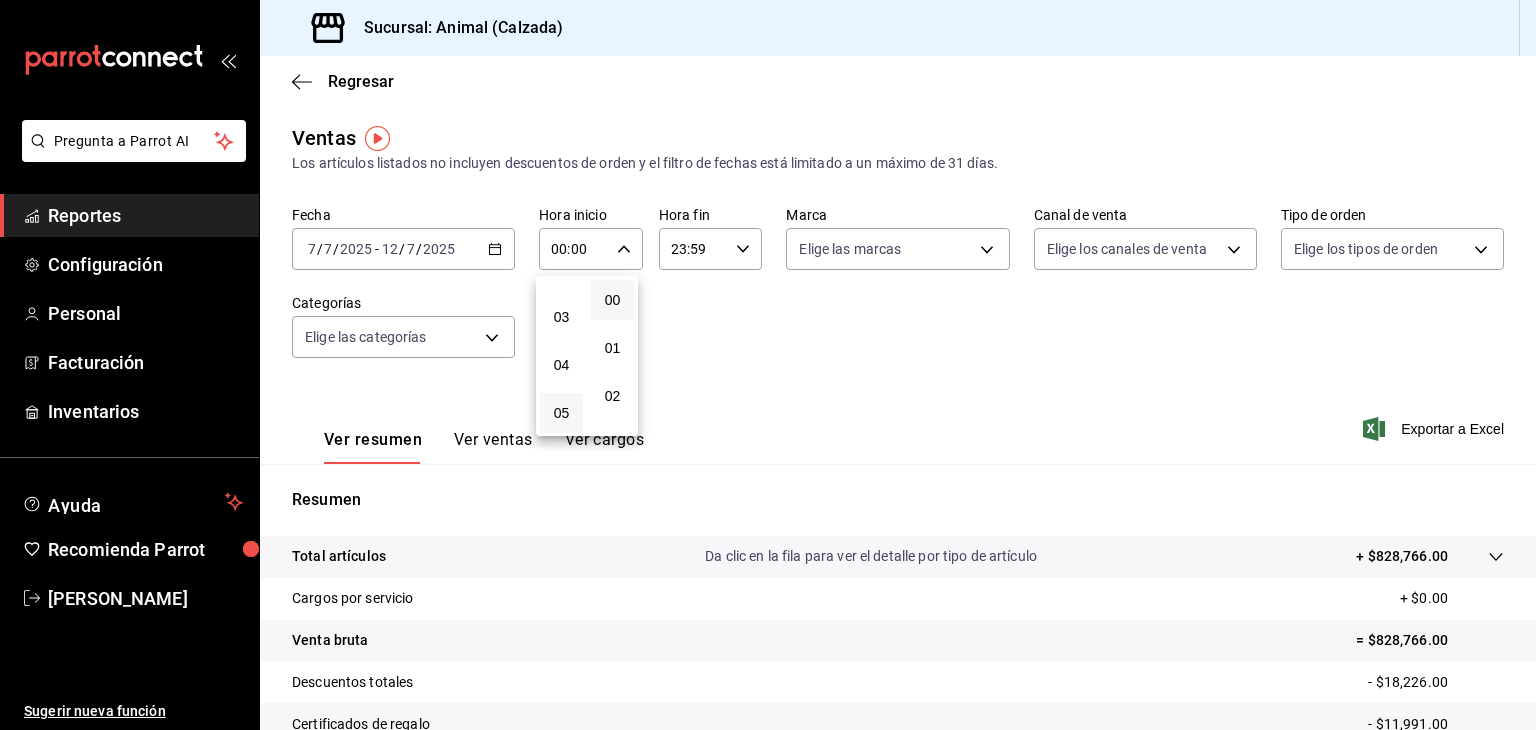 click on "05" at bounding box center [561, 413] 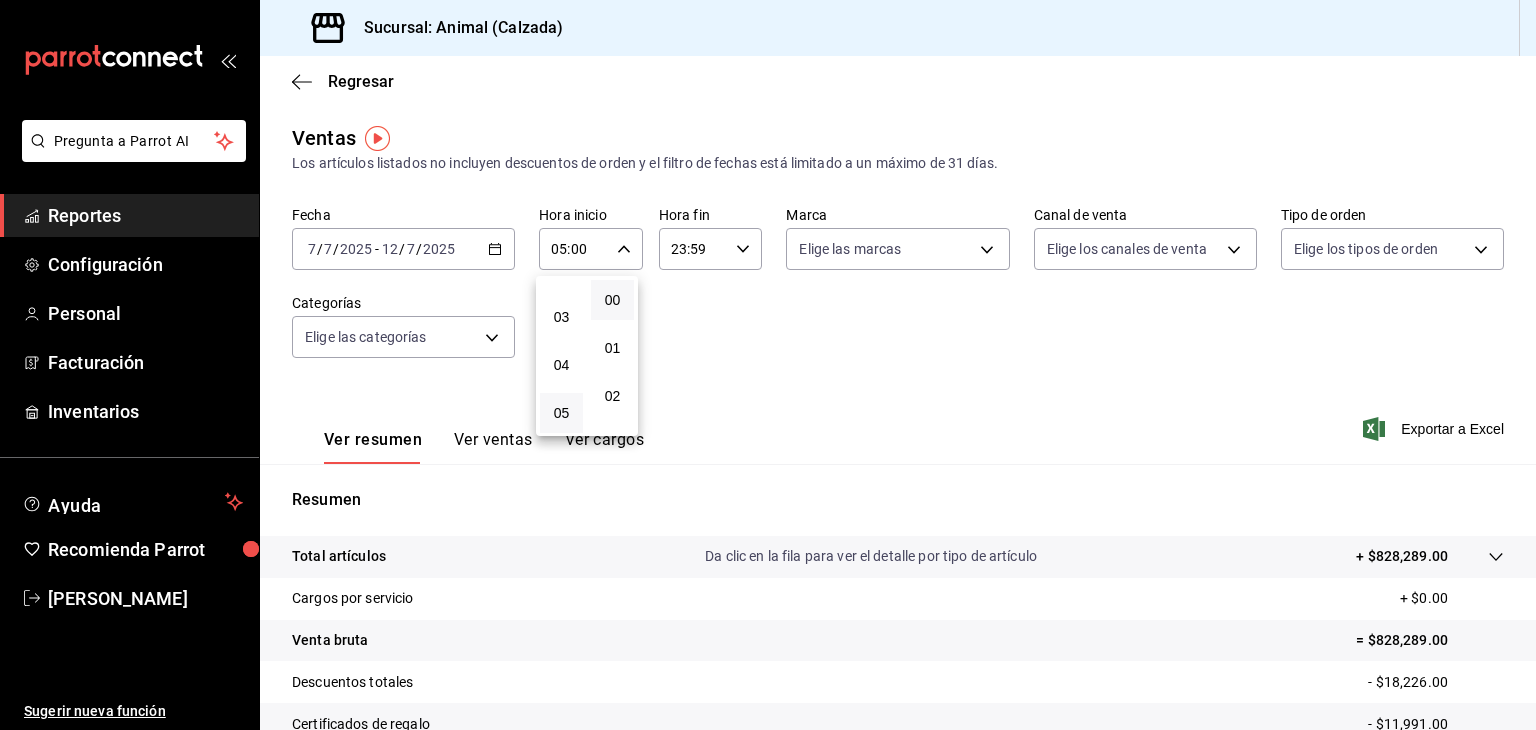 click at bounding box center [768, 365] 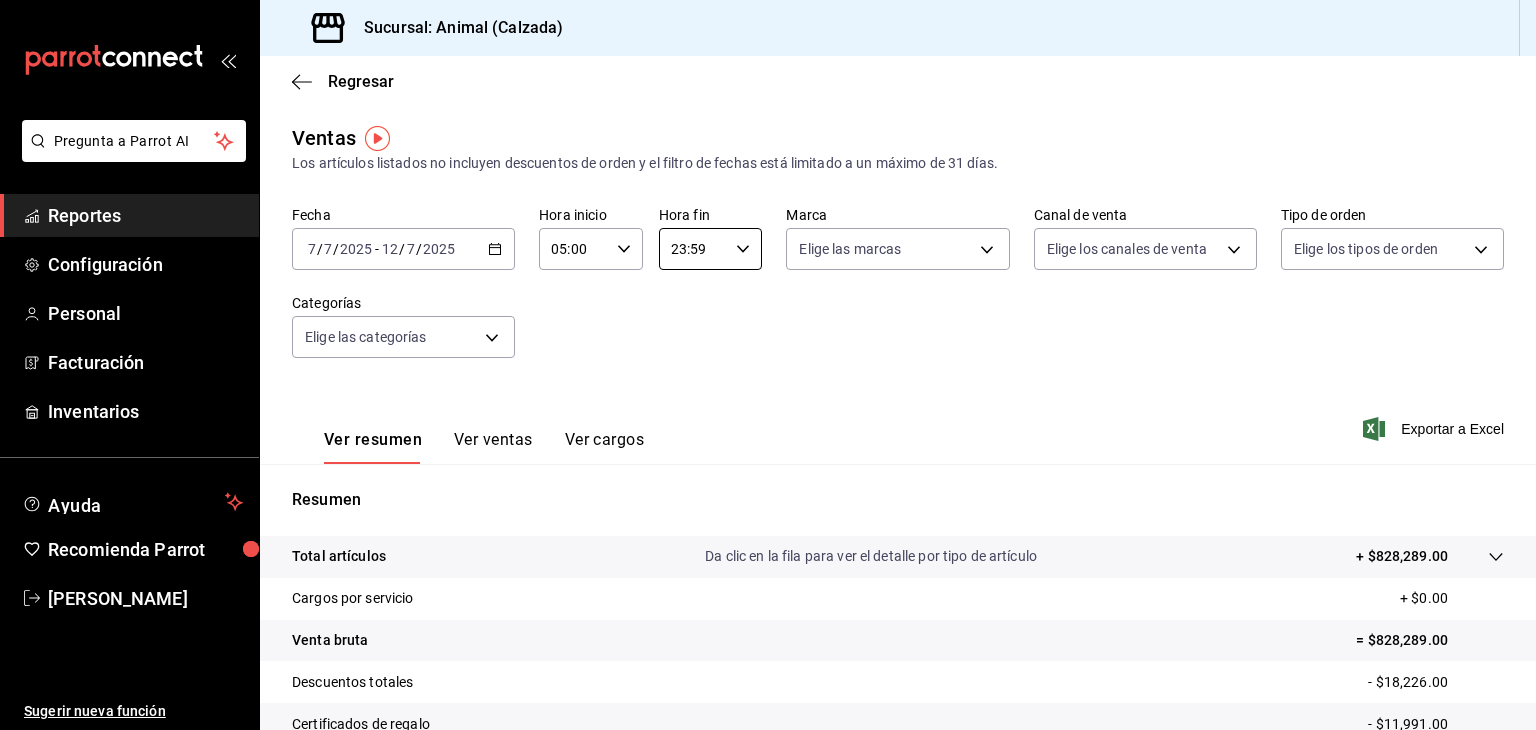 click on "23:59" at bounding box center [694, 249] 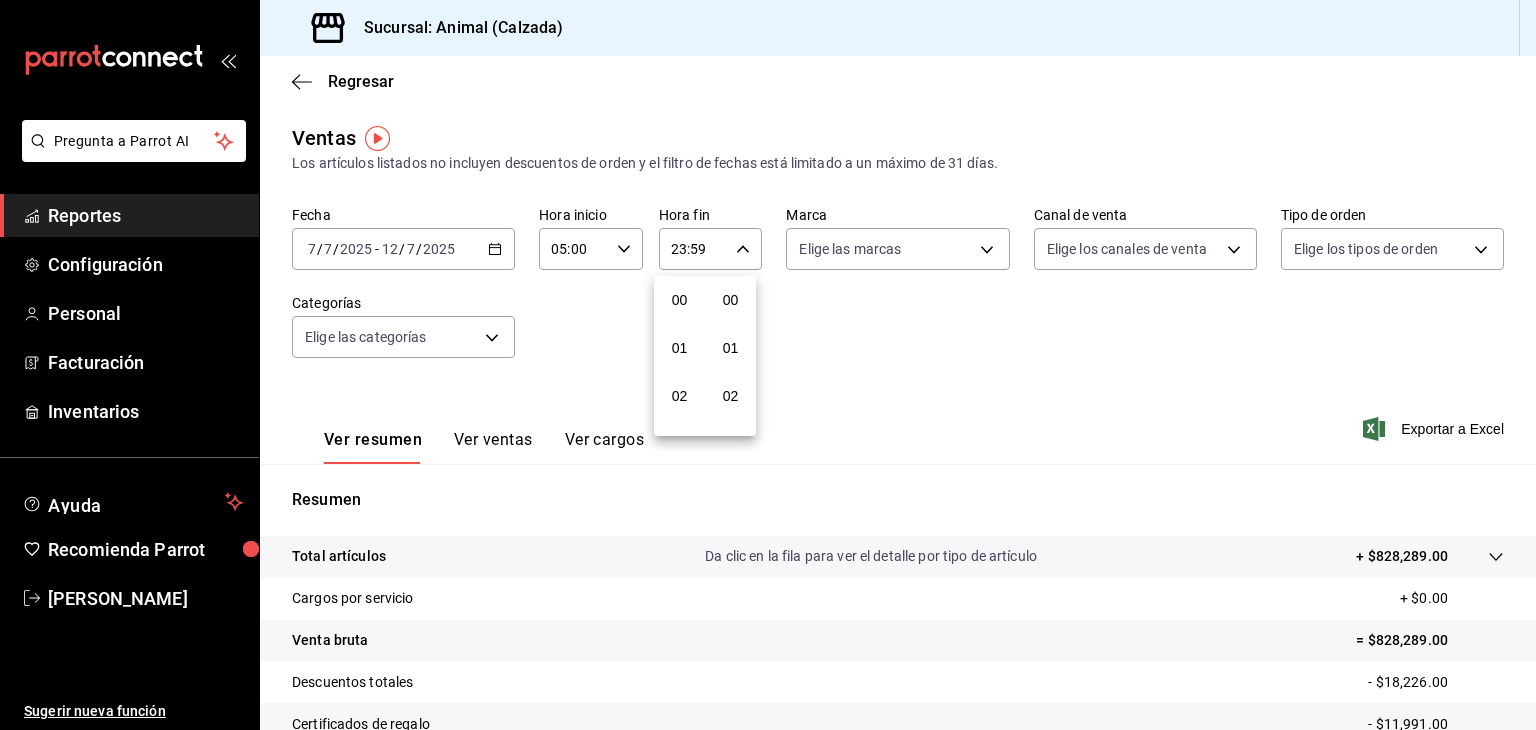 scroll, scrollTop: 1011, scrollLeft: 0, axis: vertical 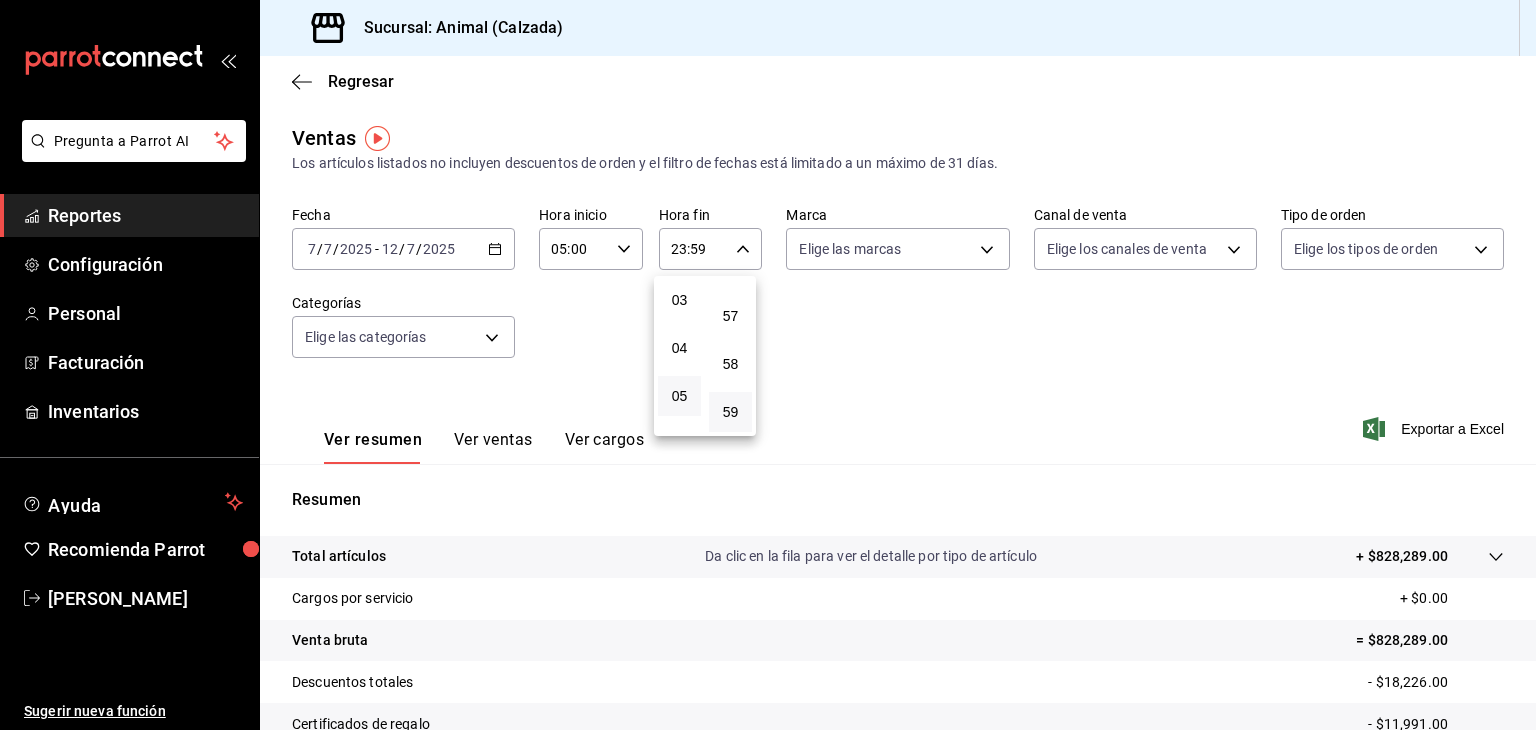 click on "05" at bounding box center [679, 396] 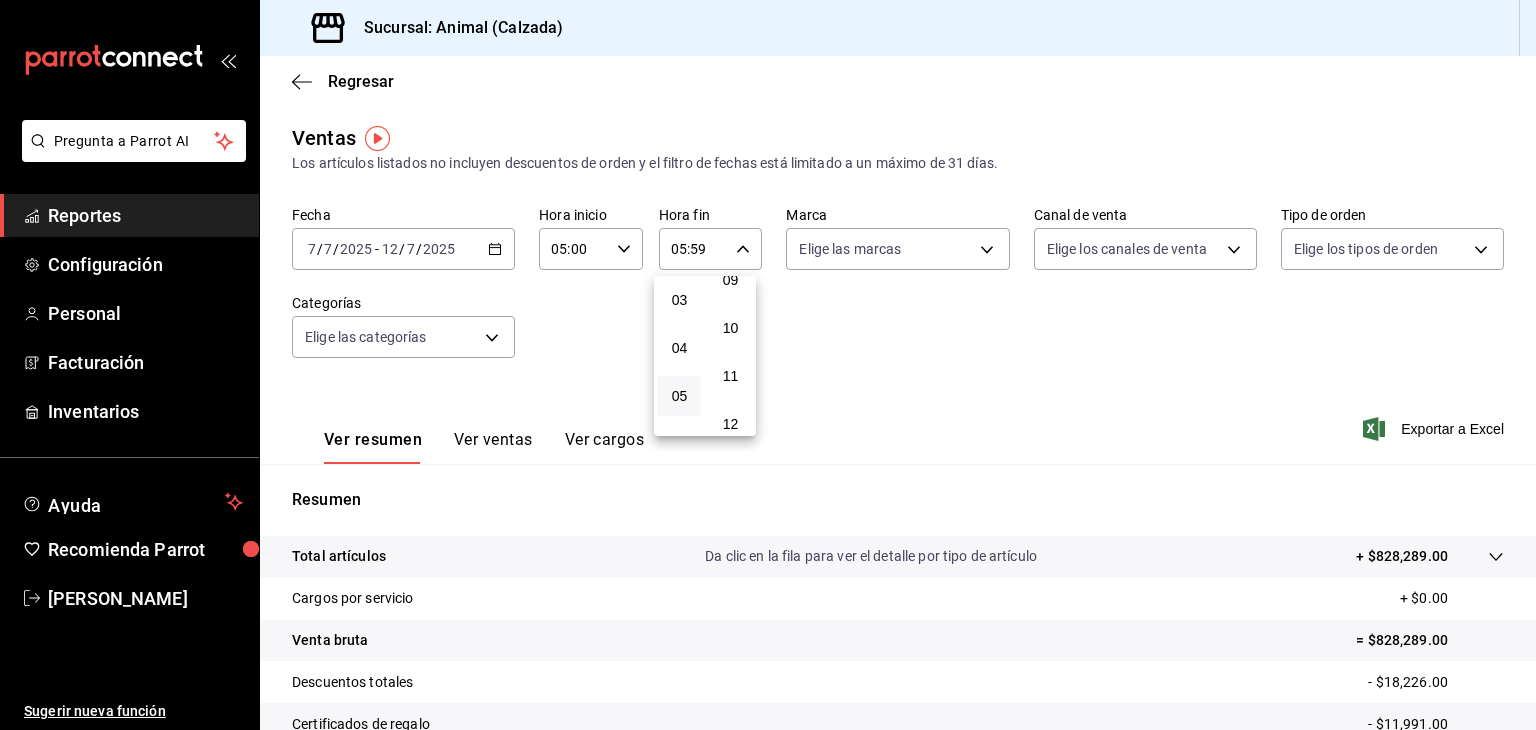 scroll, scrollTop: 0, scrollLeft: 0, axis: both 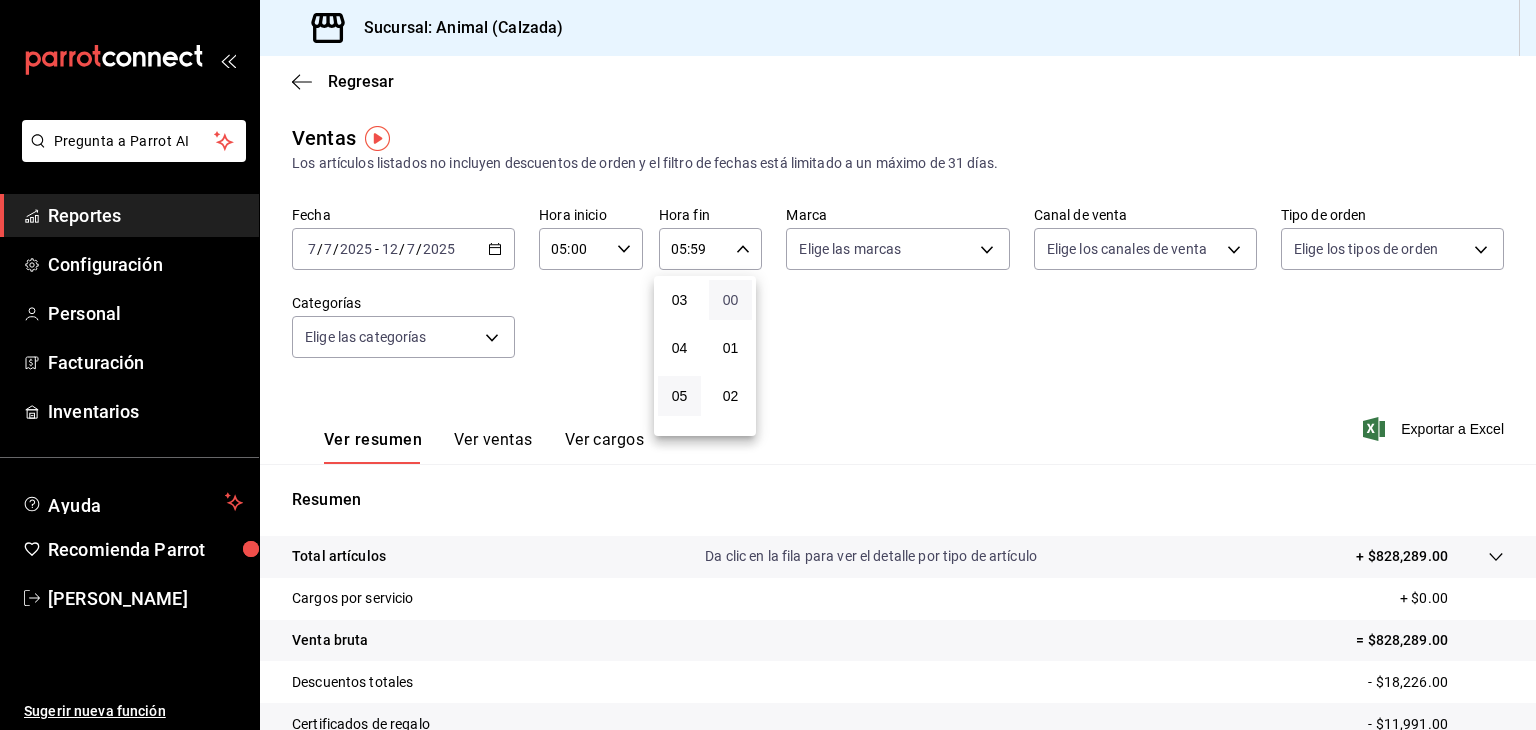 click on "00" at bounding box center (730, 300) 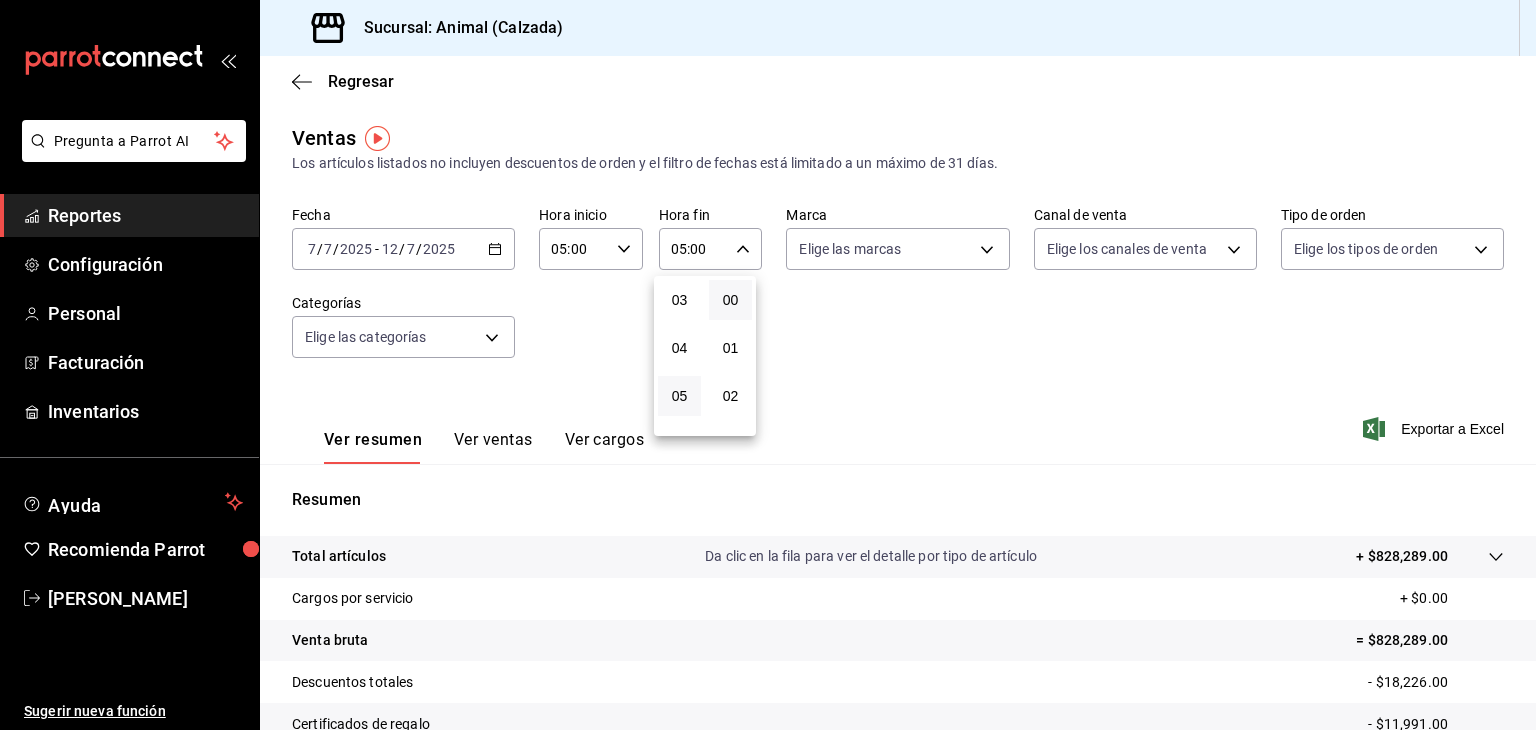 click at bounding box center (768, 365) 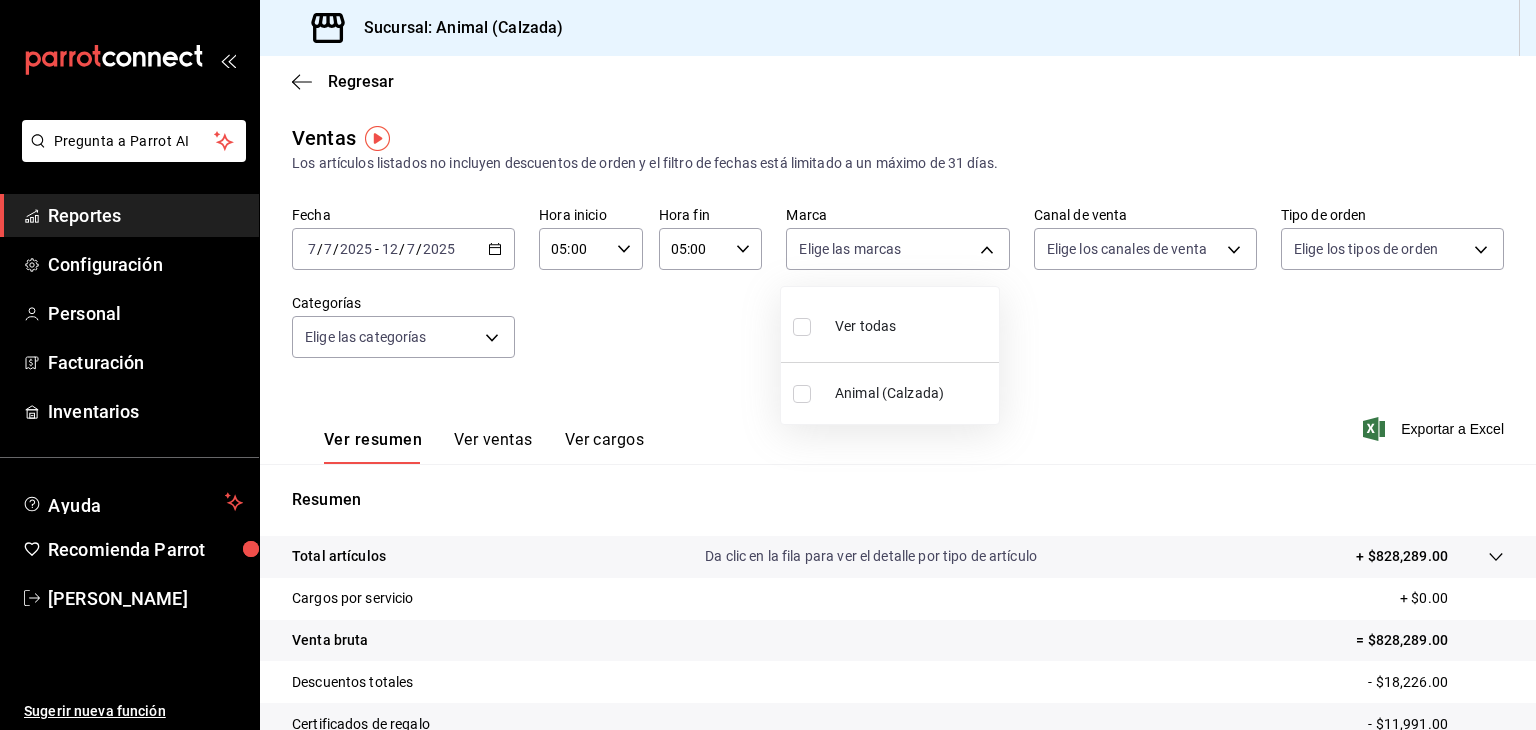 click on "Pregunta a Parrot AI Reportes   Configuración   Personal   Facturación   Inventarios   Ayuda Recomienda Parrot   [PERSON_NAME]   Sugerir nueva función   Sucursal: Animal (Calzada) Regresar Ventas Los artículos listados no incluyen descuentos de orden y el filtro de fechas está limitado a un máximo de 31 días. Fecha [DATE] [DATE] - [DATE] [DATE] Hora inicio 05:00 Hora inicio Hora fin 05:00 Hora fin Marca Elige las marcas Canal de venta Elige los canales de venta Tipo de orden Elige los tipos de orden Categorías Elige las categorías Ver resumen Ver ventas Ver cargos Exportar a Excel Resumen Total artículos Da clic en la fila para ver el detalle por tipo de artículo + $828,289.00 Cargos por servicio + $0.00 Venta bruta = $828,289.00 Descuentos totales - $18,226.00 Certificados de regalo - $11,991.00 Venta total = $798,072.00 Impuestos - $110,078.90 Venta neta = $687,993.10 Pregunta a Parrot AI Reportes   Configuración   Personal   Facturación   Inventarios   Ayuda" at bounding box center (768, 365) 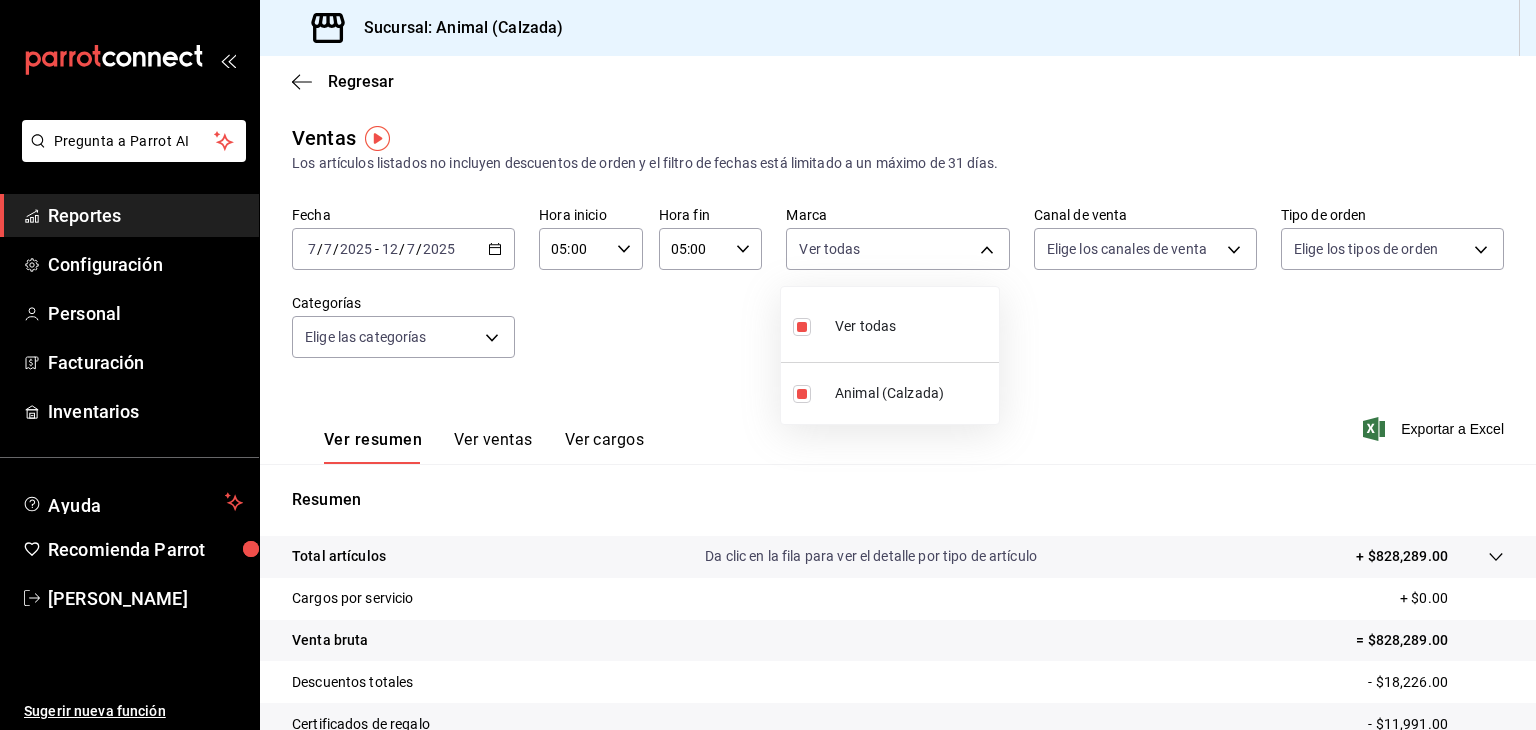 click at bounding box center [768, 365] 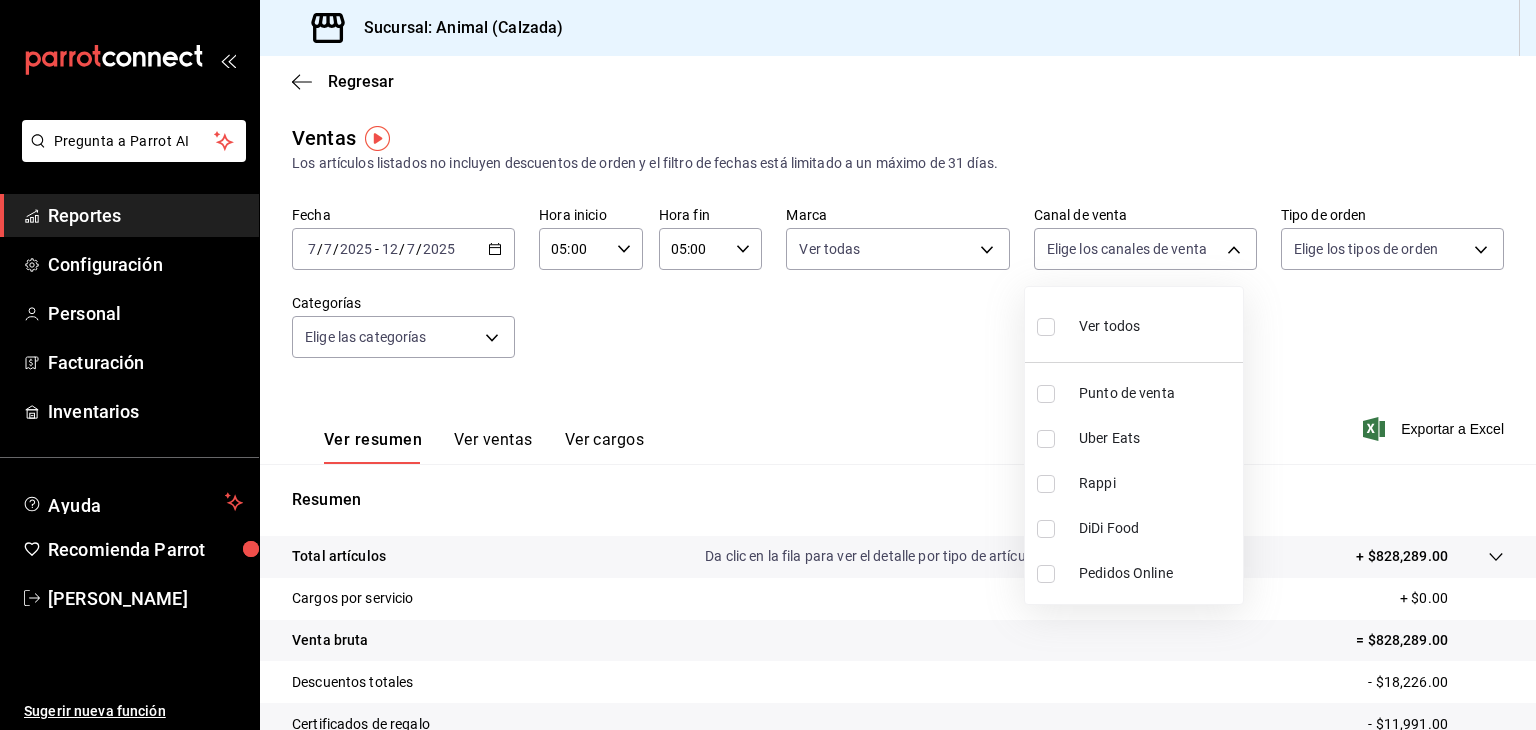 click on "Pregunta a Parrot AI Reportes   Configuración   Personal   Facturación   Inventarios   Ayuda Recomienda Parrot   [PERSON_NAME]   Sugerir nueva función   Sucursal: Animal (Calzada) Regresar Ventas Los artículos listados no incluyen descuentos de orden y el filtro de fechas está limitado a un máximo de 31 días. Fecha [DATE] [DATE] - [DATE] [DATE] Hora inicio 05:00 Hora inicio Hora fin 05:00 Hora fin Marca Ver todas e26472f3-9262-489d-bcba-4c6b034529c7 Canal de venta Elige los canales de venta Tipo de orden Elige los tipos de orden Categorías Elige las categorías Ver resumen Ver ventas Ver cargos Exportar a Excel Resumen Total artículos Da clic en la fila para ver el detalle por tipo de artículo + $828,289.00 Cargos por servicio + $0.00 Venta bruta = $828,289.00 Descuentos totales - $18,226.00 Certificados de regalo - $11,991.00 Venta total = $798,072.00 Impuestos - $110,078.90 Venta neta = $687,993.10 Pregunta a Parrot AI Reportes   Configuración   Personal   Facturación" at bounding box center (768, 365) 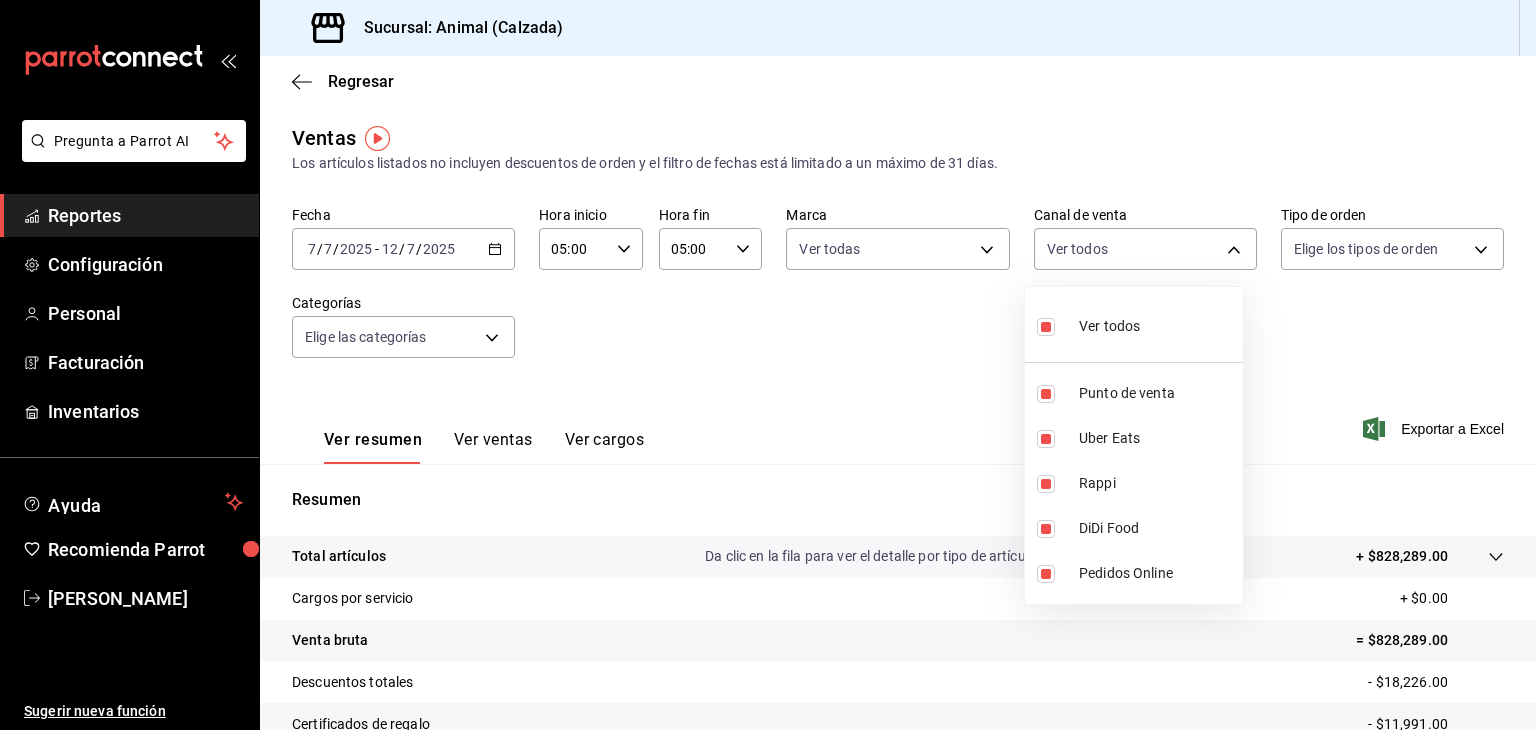 click at bounding box center (768, 365) 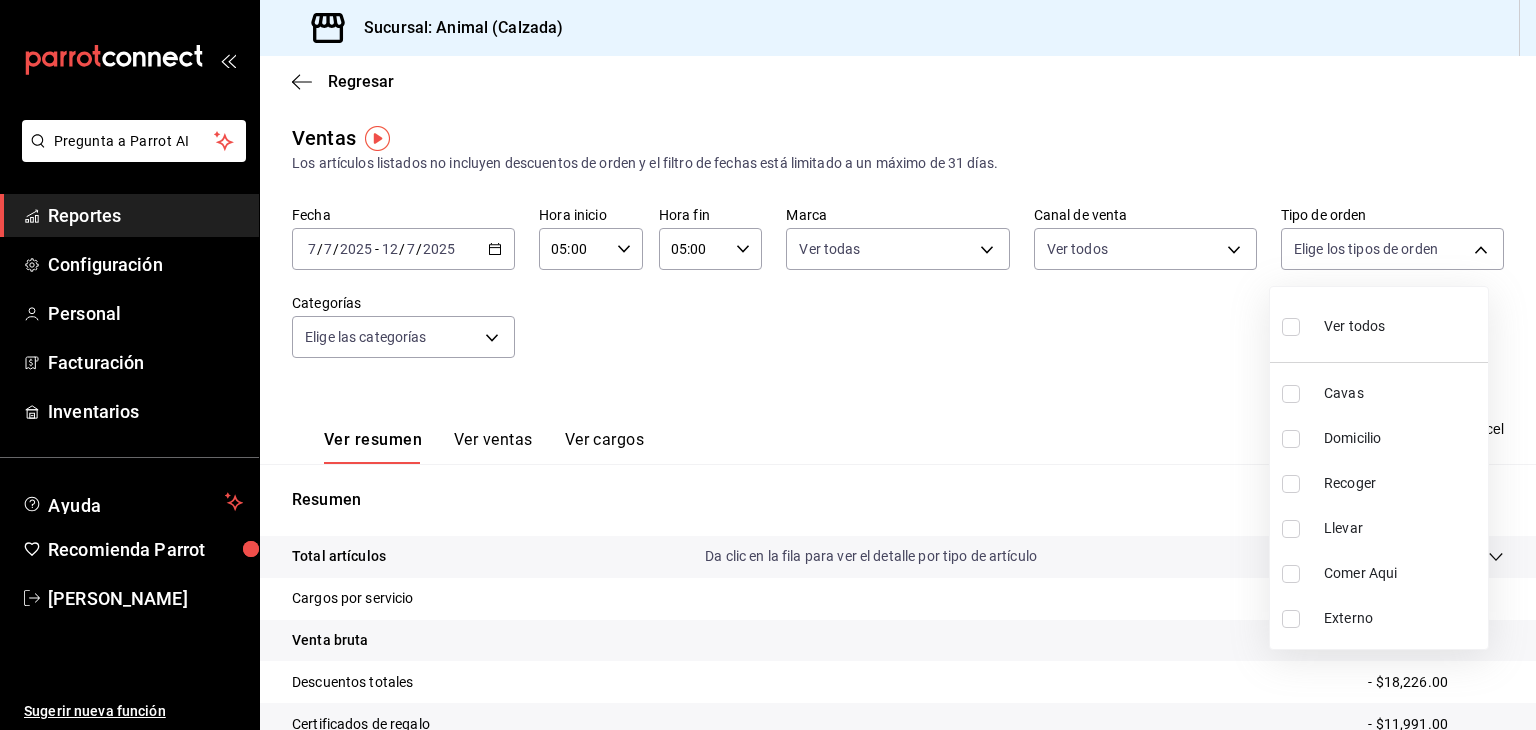 click on "Pregunta a Parrot AI Reportes   Configuración   Personal   Facturación   Inventarios   Ayuda Recomienda Parrot   [PERSON_NAME]   Sugerir nueva función   Sucursal: Animal (Calzada) Regresar Ventas Los artículos listados no incluyen descuentos de orden y el filtro de fechas está limitado a un máximo de 31 días. Fecha [DATE] [DATE] - [DATE] [DATE] Hora inicio 05:00 Hora inicio Hora fin 05:00 Hora fin Marca Ver todas e26472f3-9262-489d-bcba-4c6b034529c7 Canal de venta Ver todos PARROT,UBER_EATS,RAPPI,DIDI_FOOD,ONLINE Tipo de orden Elige los tipos de orden Categorías Elige las categorías Ver resumen Ver ventas Ver cargos Exportar a Excel Resumen Total artículos Da clic en la fila para ver el detalle por tipo de artículo + $828,289.00 Cargos por servicio + $0.00 Venta bruta = $828,289.00 Descuentos totales - $18,226.00 Certificados de regalo - $11,991.00 Venta total = $798,072.00 Impuestos - $110,078.90 Venta neta = $687,993.10 Pregunta a Parrot AI Reportes   Configuración" at bounding box center (768, 365) 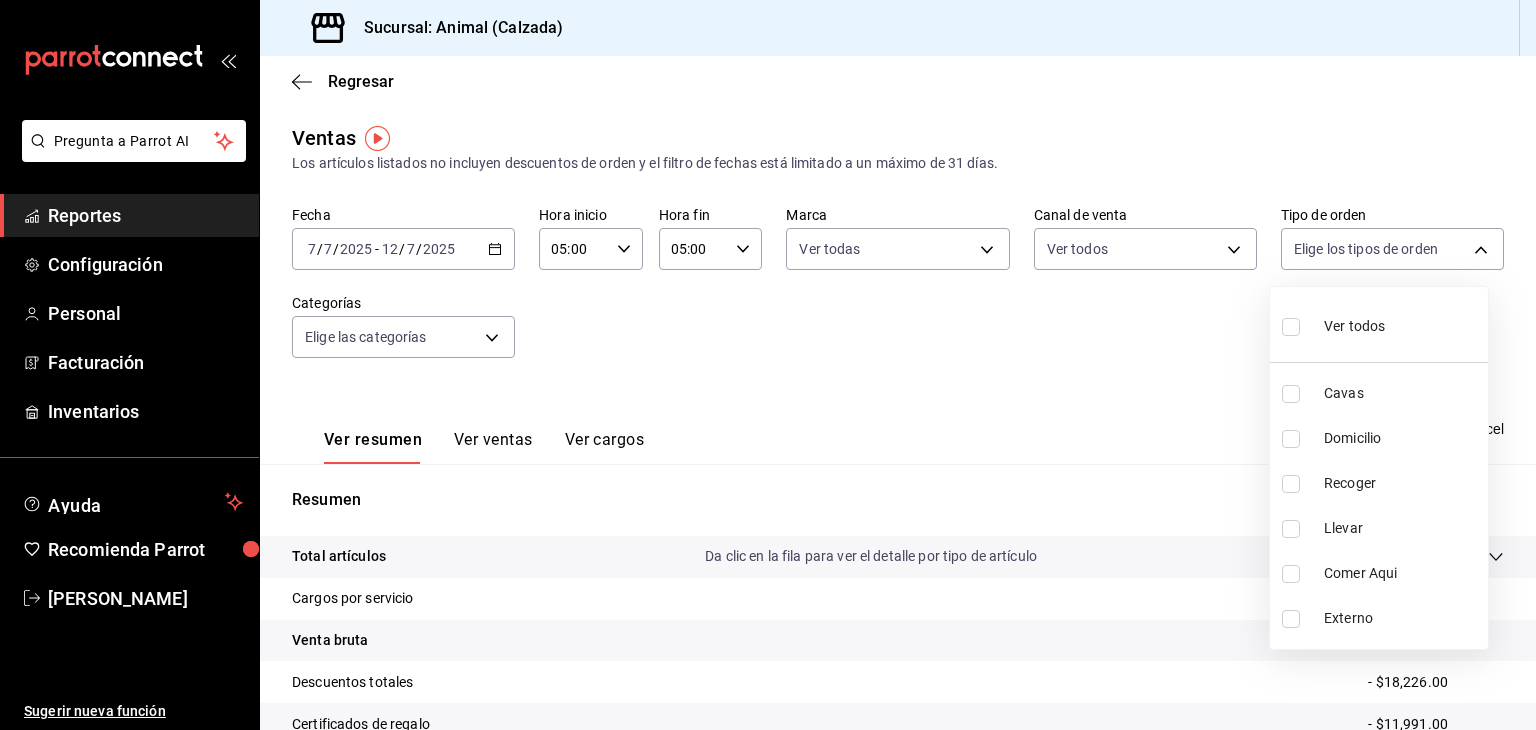 click at bounding box center (1291, 327) 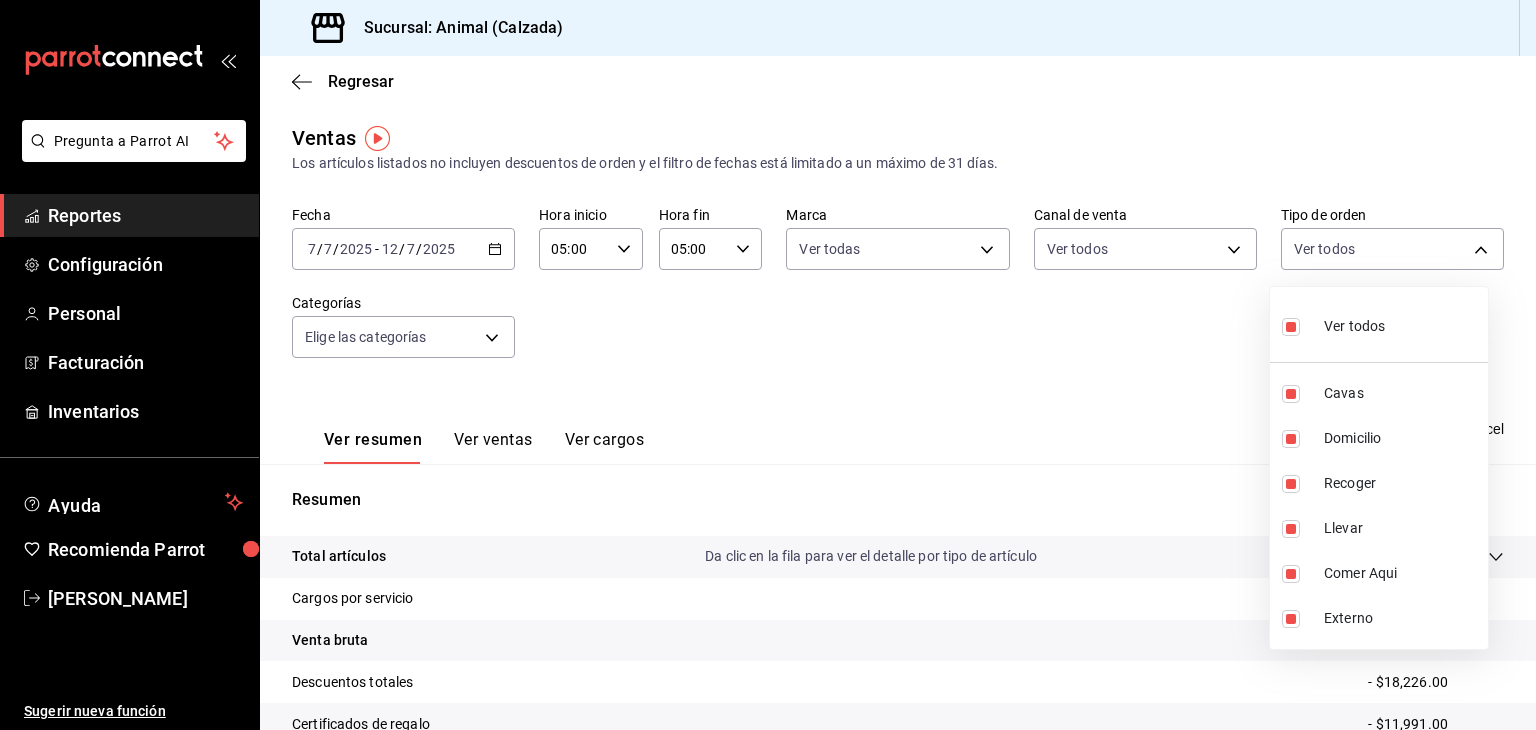 click at bounding box center [768, 365] 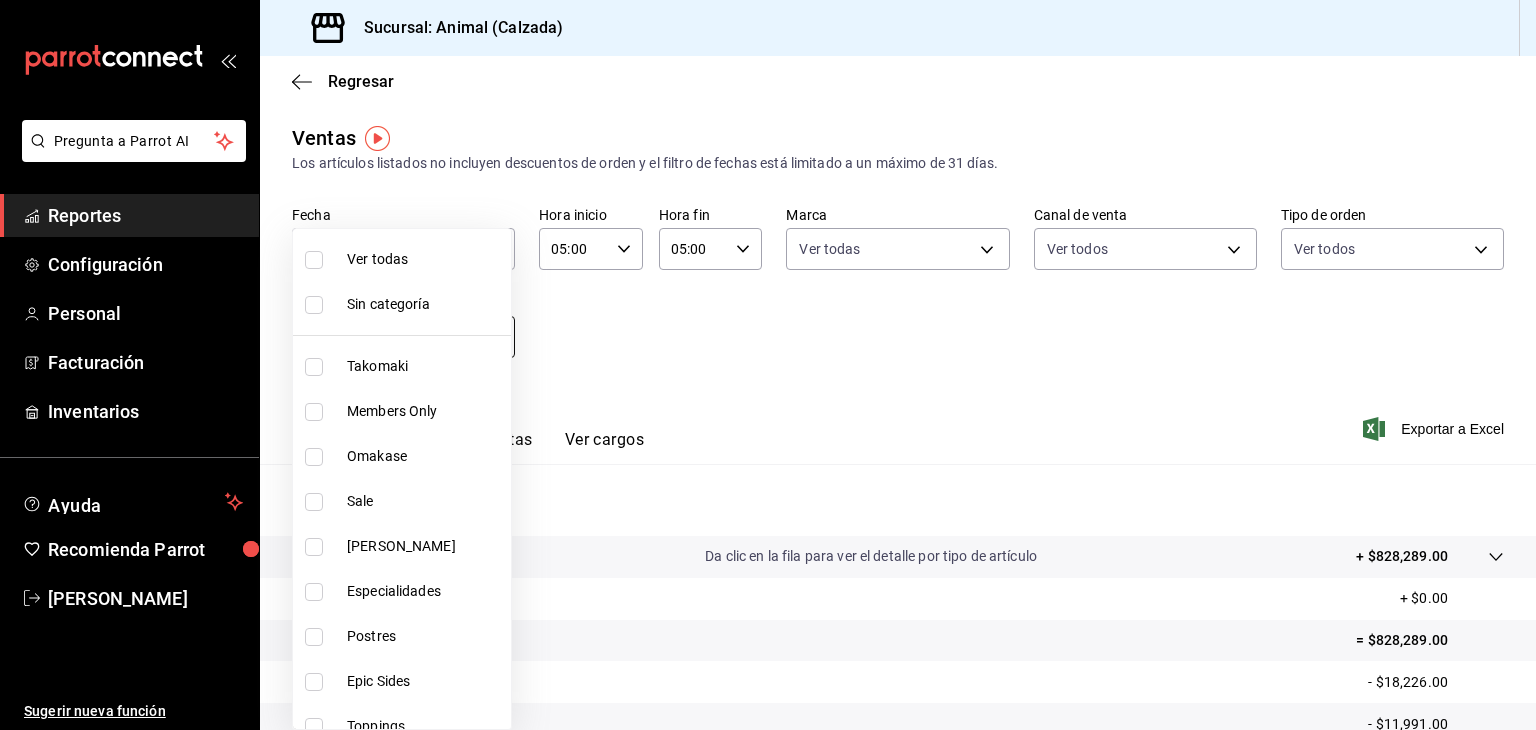 click on "Pregunta a Parrot AI Reportes   Configuración   Personal   Facturación   Inventarios   Ayuda Recomienda Parrot   [PERSON_NAME]   Sugerir nueva función   Sucursal: Animal (Calzada) Regresar Ventas Los artículos listados no incluyen descuentos de orden y el filtro de fechas está limitado a un máximo de 31 días. Fecha [DATE] [DATE] - [DATE] [DATE] Hora inicio 05:00 Hora inicio Hora fin 05:00 Hora fin Marca Ver todas e26472f3-9262-489d-bcba-4c6b034529c7 Canal de venta Ver todos PARROT,UBER_EATS,RAPPI,DIDI_FOOD,ONLINE Tipo de orden Ver todos 588630d3-b511-4bba-a729-32472510037f,54b7ae00-ca47-4ec1-b7ff-55842c0a2b62,92293fd7-2d7b-430b-85d7-0dfe47b44eba,6237157c-a0f8-48ff-b796-8e4576b5f3c5,200a31bf-f5a3-4f69-a302-e0fd34b5ac63,EXTERNAL Categorías Elige las categorías Ver resumen Ver ventas Ver cargos Exportar a Excel Resumen Total artículos Da clic en la fila para ver el detalle por tipo de artículo + $828,289.00 Cargos por servicio + $0.00 Venta bruta = $828,289.00 Descuentos totales" at bounding box center (768, 365) 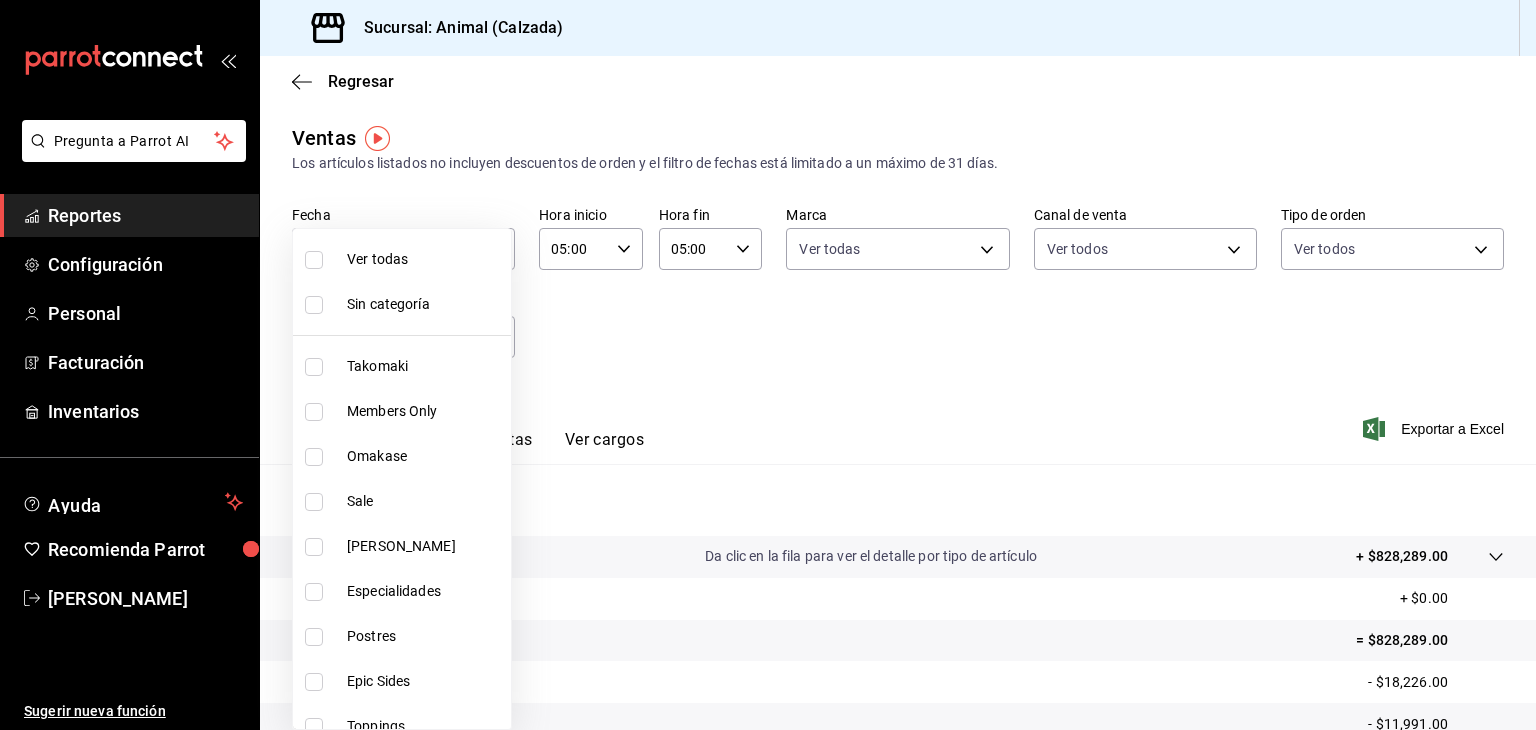 click at bounding box center [314, 260] 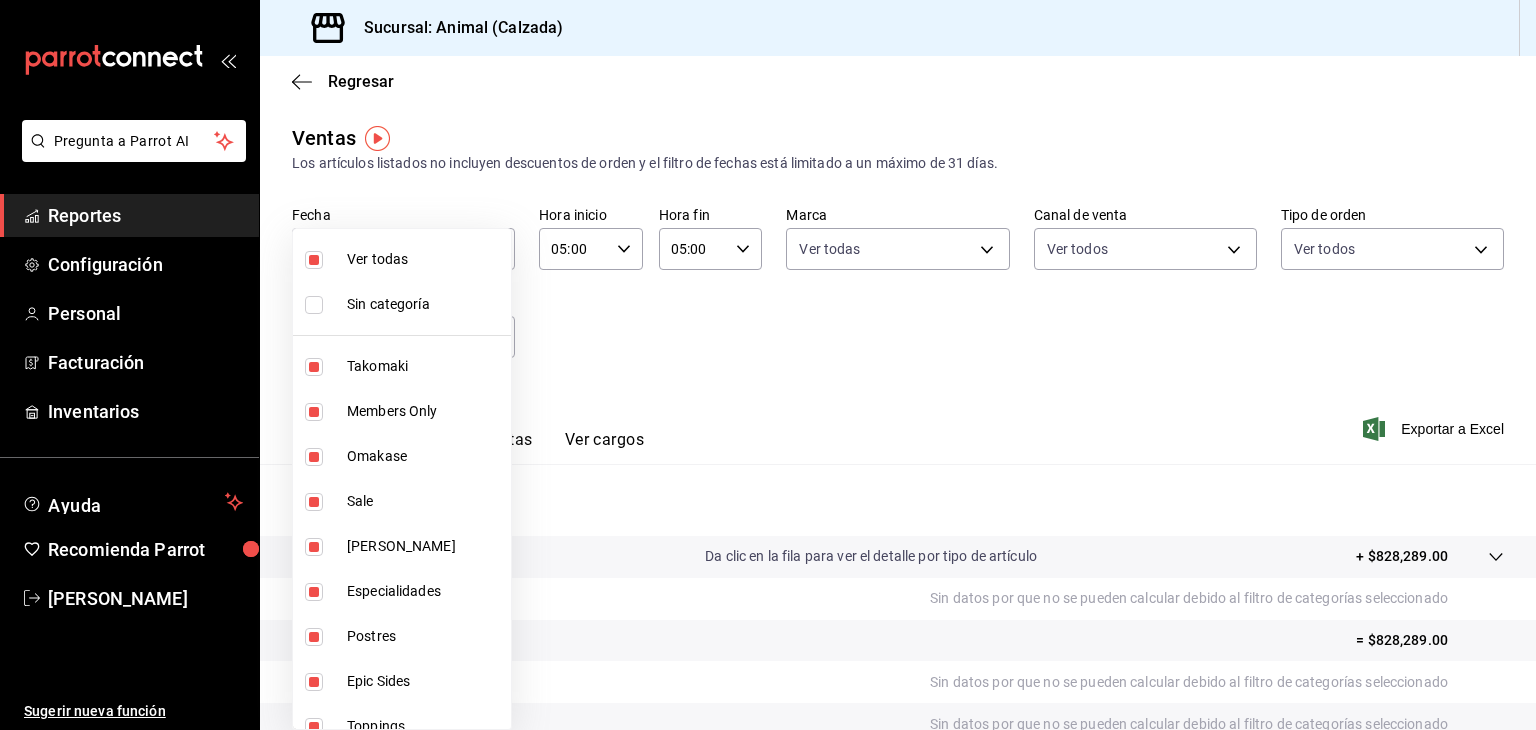 click at bounding box center (768, 365) 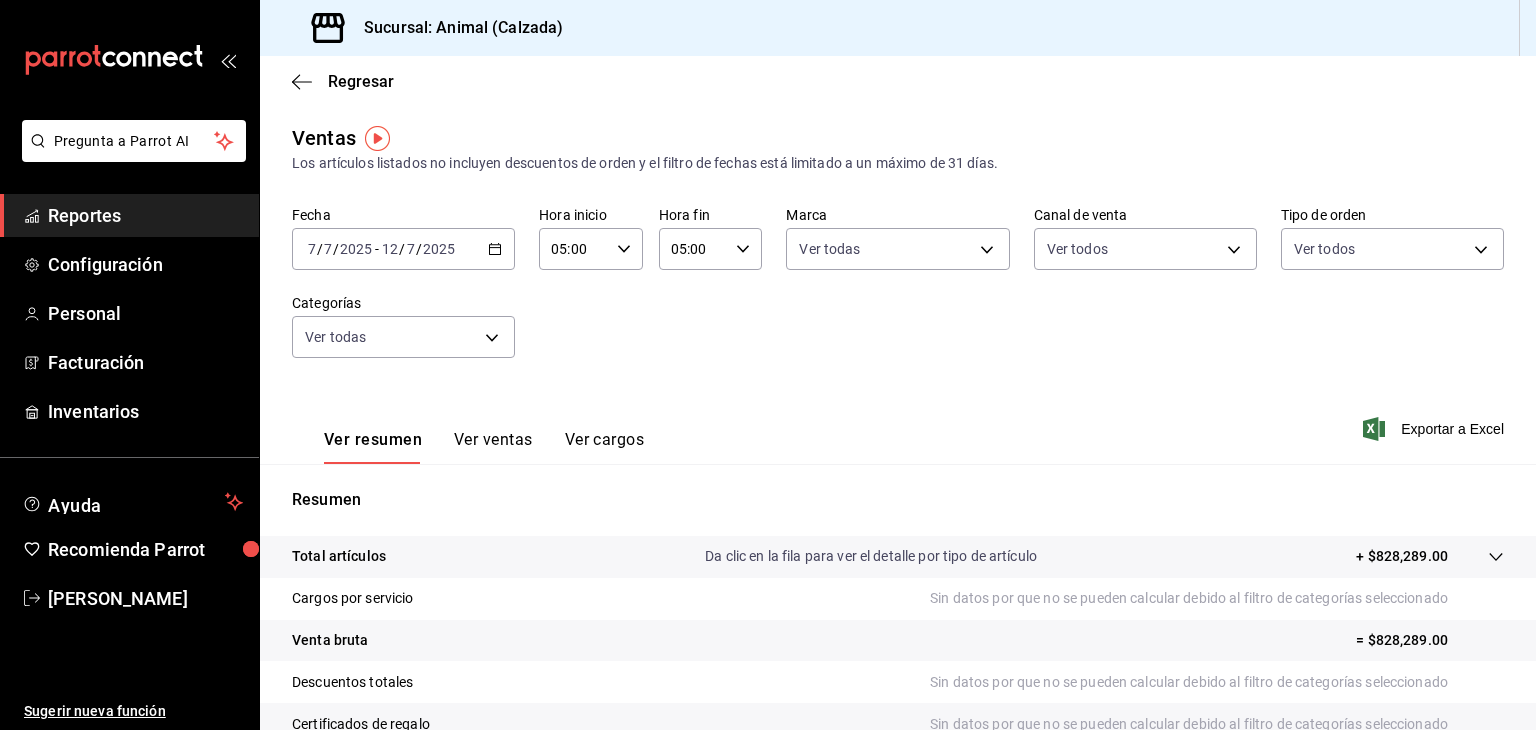 click on "Exportar a Excel" at bounding box center (1435, 429) 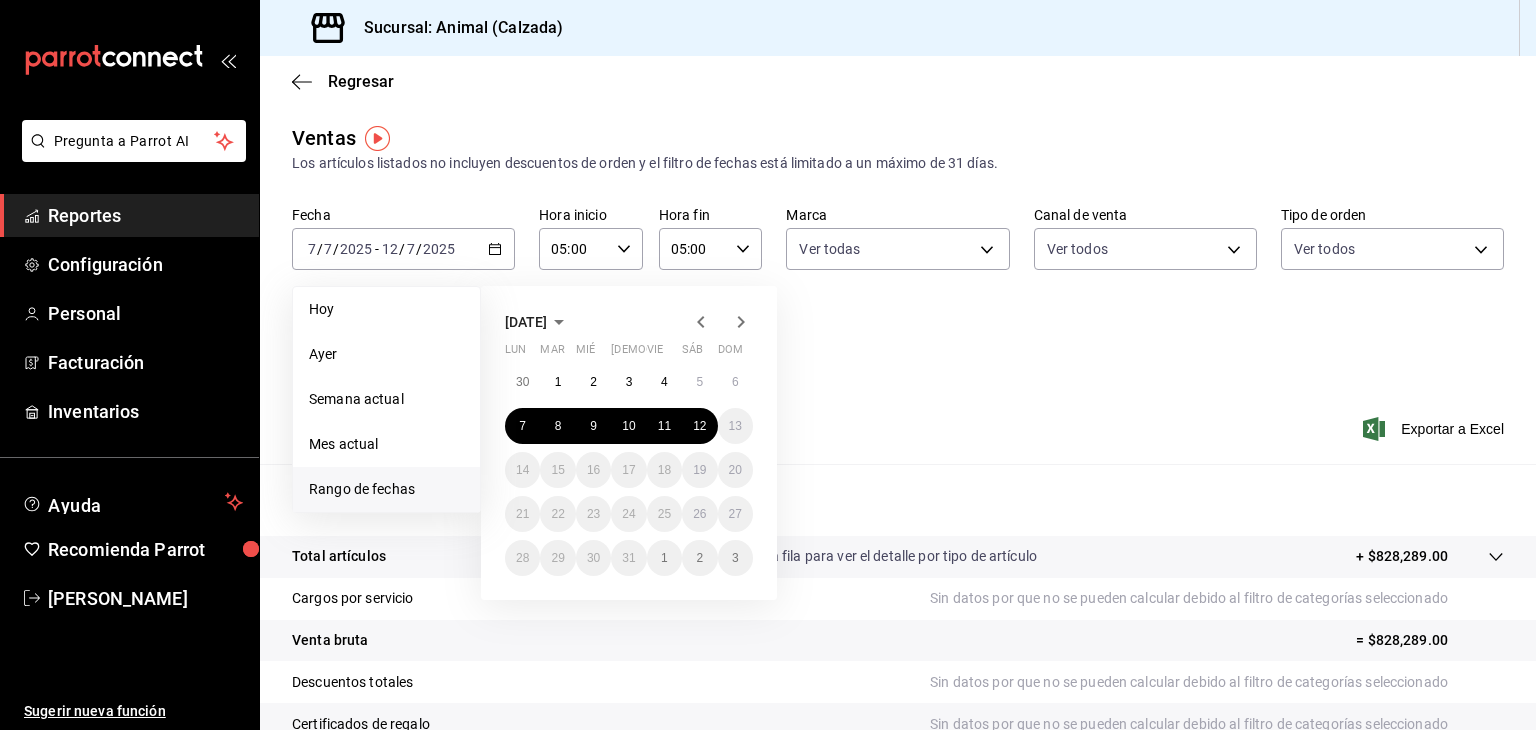 click on "julio de 2025 lun mar mié jue vie sáb dom 30 1 2 3 4 5 6 7 8 9 10 11 12 13 14 15 16 17 18 19 20 21 22 23 24 25 26 27 28 29 30 31 1 2 3" at bounding box center [629, 443] 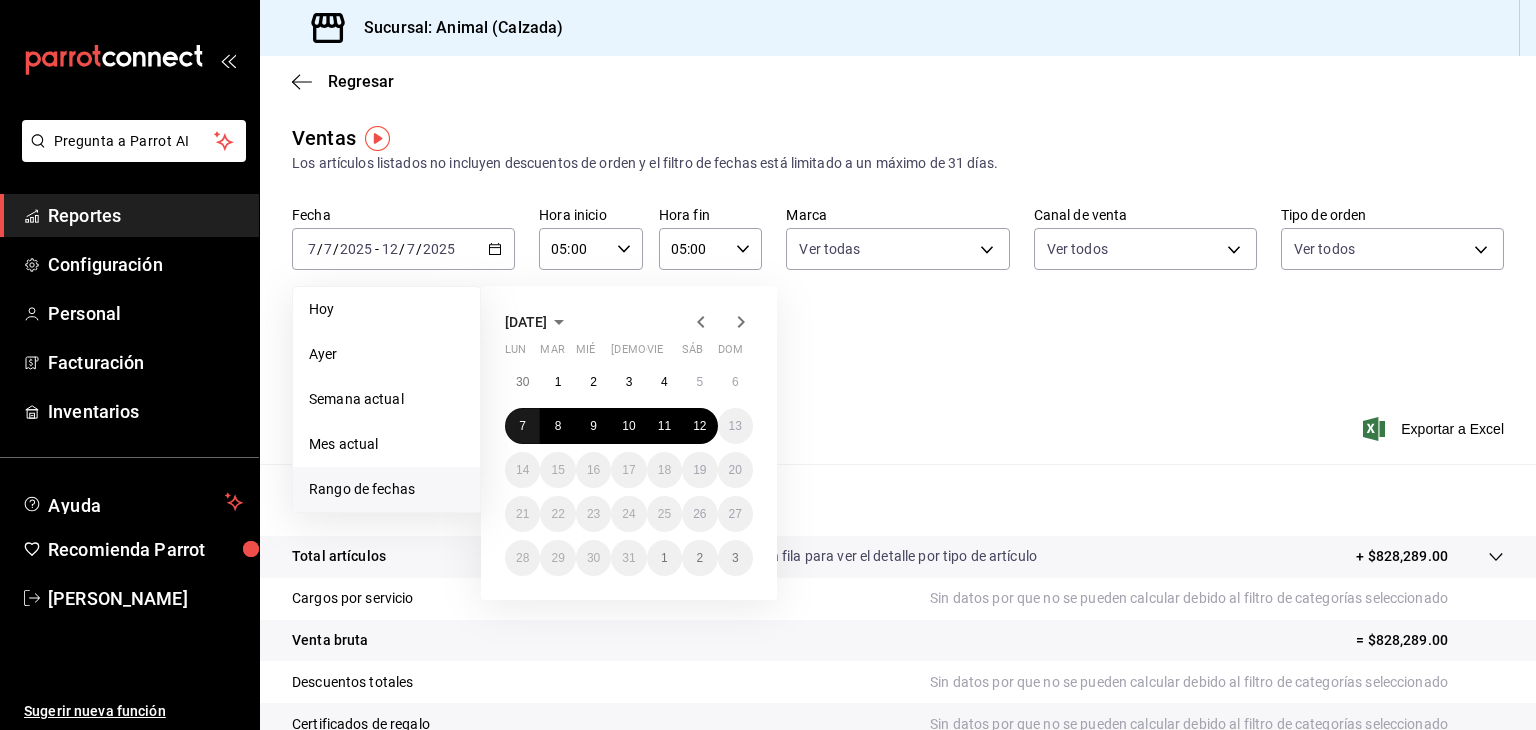 click on "30 1 2 3 4 5 6 7 8 9 10 11 12 13 14 15 16 17 18 19 20 21 22 23 24 25 26 27 28 29 30 31 1 2 3" at bounding box center (629, 470) 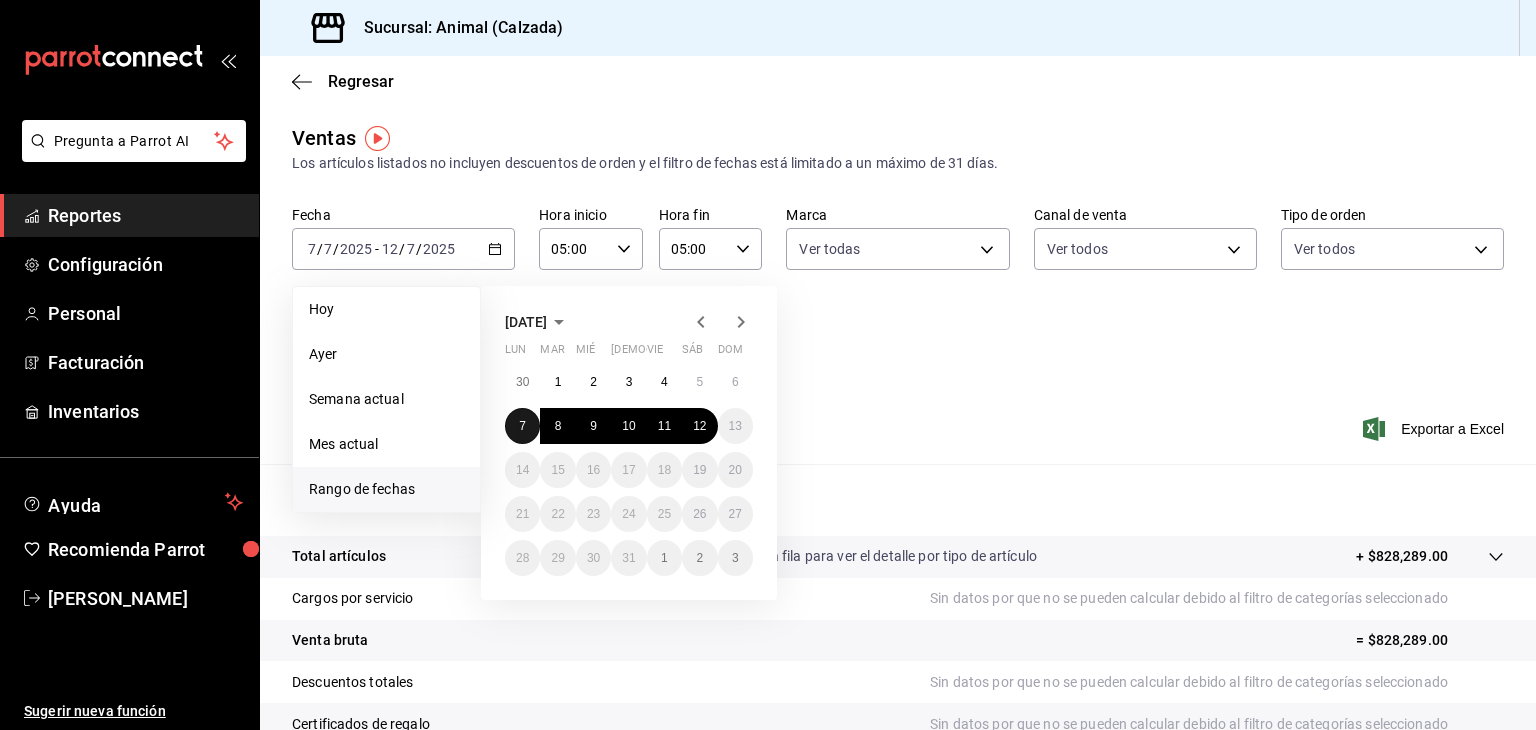 click on "7" at bounding box center [522, 426] 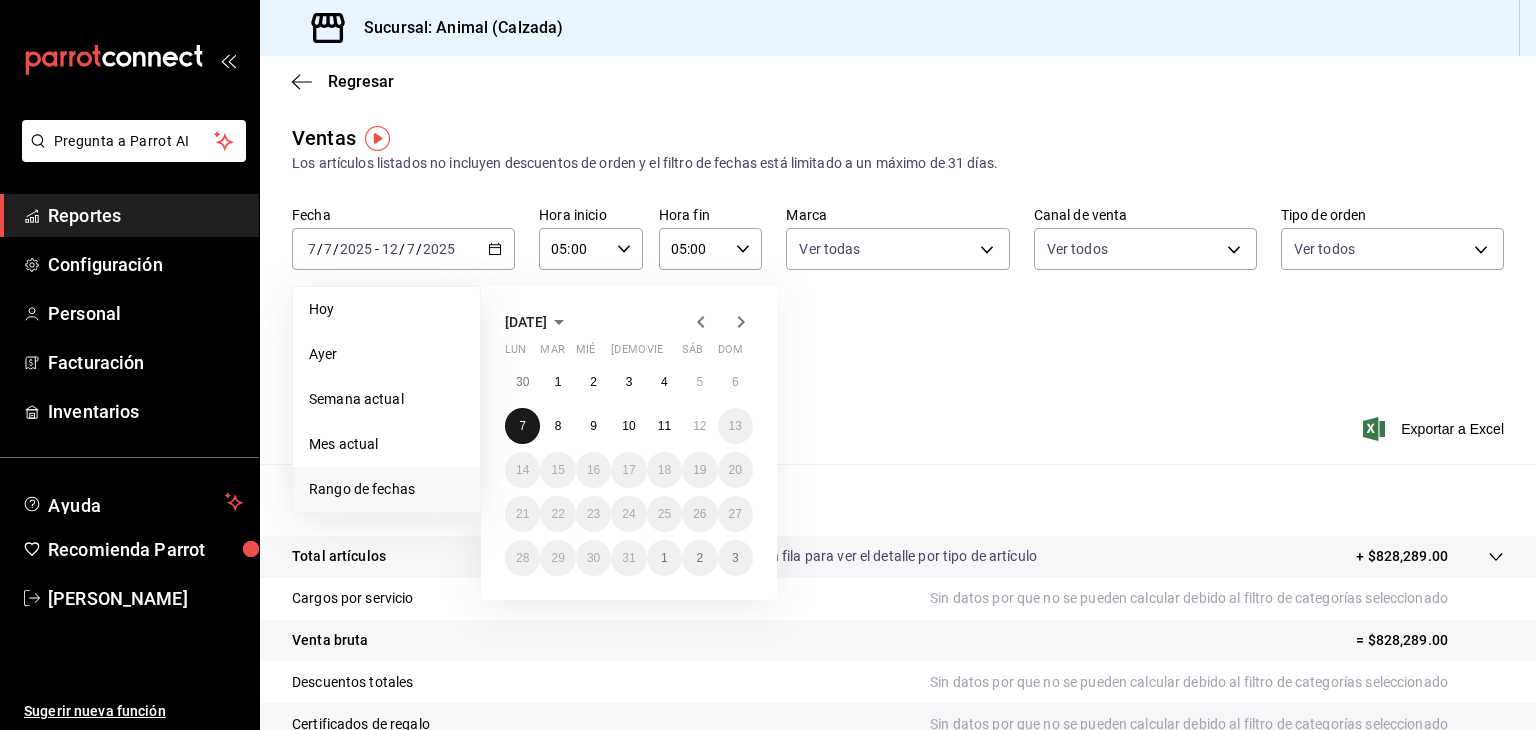 click on "7" at bounding box center [522, 426] 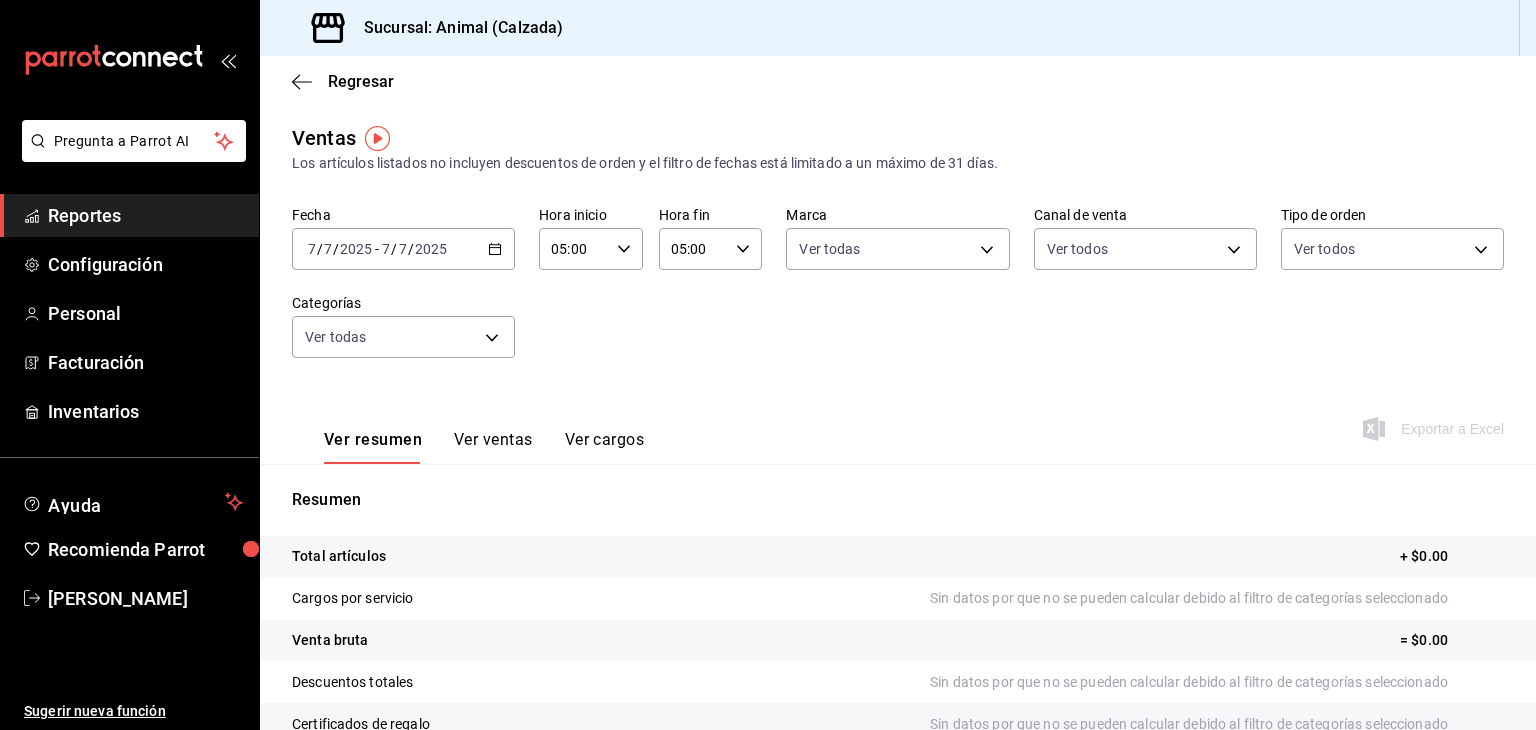 click on "2025-07-07 7 / 7 / 2025 - 2025-07-07 7 / 7 / 2025" at bounding box center [403, 249] 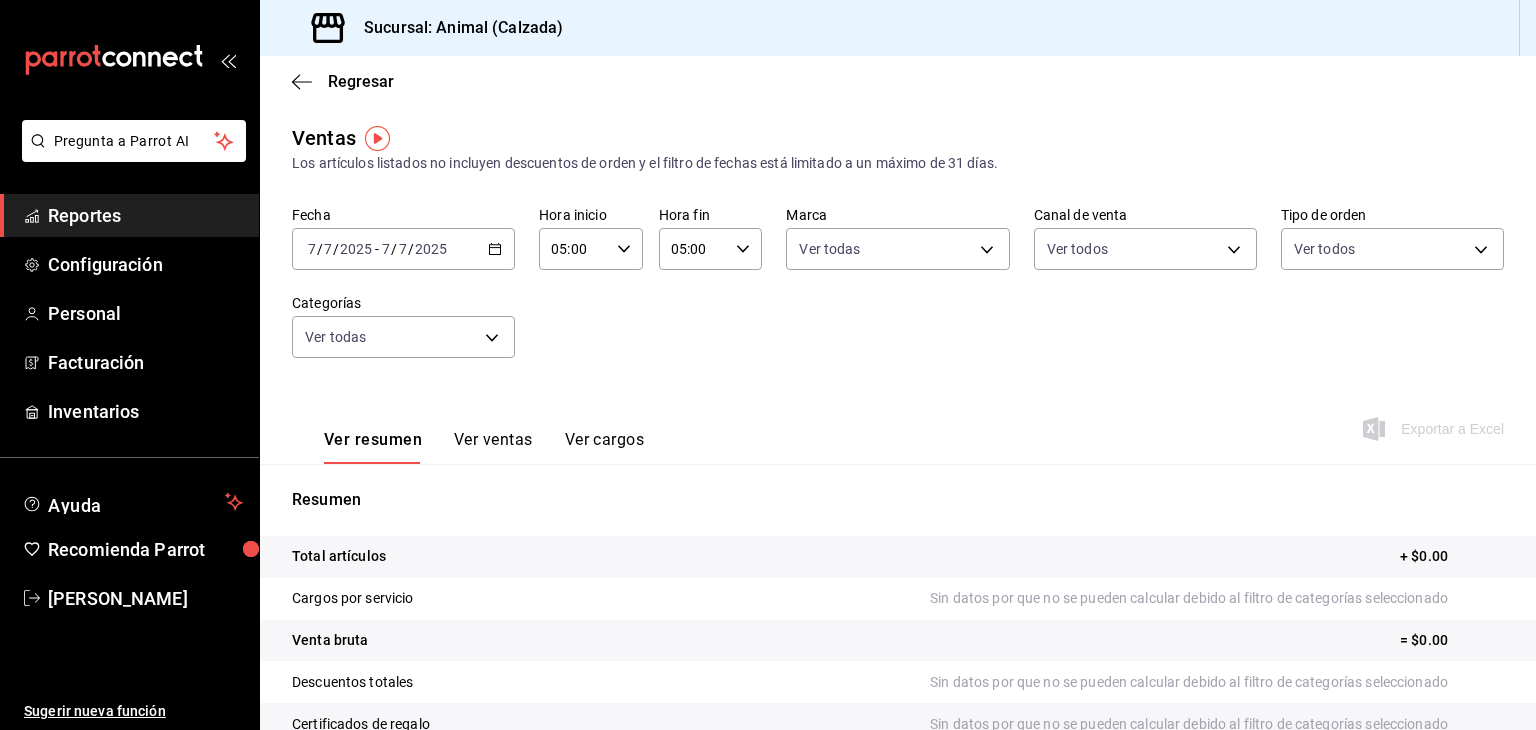 click on "2025-07-07 7 / 7 / 2025 - 2025-07-07 7 / 7 / 2025" at bounding box center (403, 249) 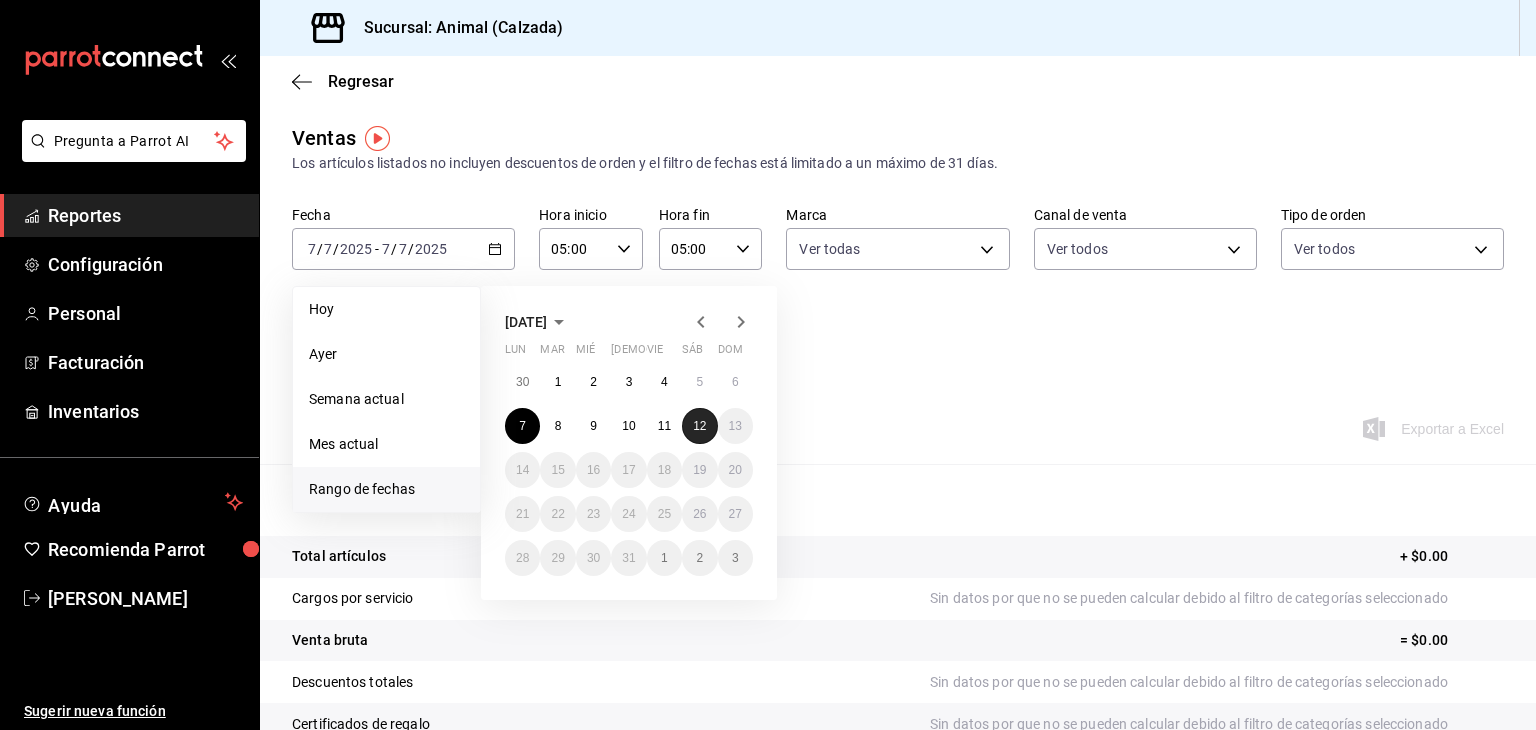 click on "30 1 2 3 4 5 6 7 8 9 10 11 12 13 14 15 16 17 18 19 20 21 22 23 24 25 26 27 28 29 30 31 1 2 3" at bounding box center [629, 470] 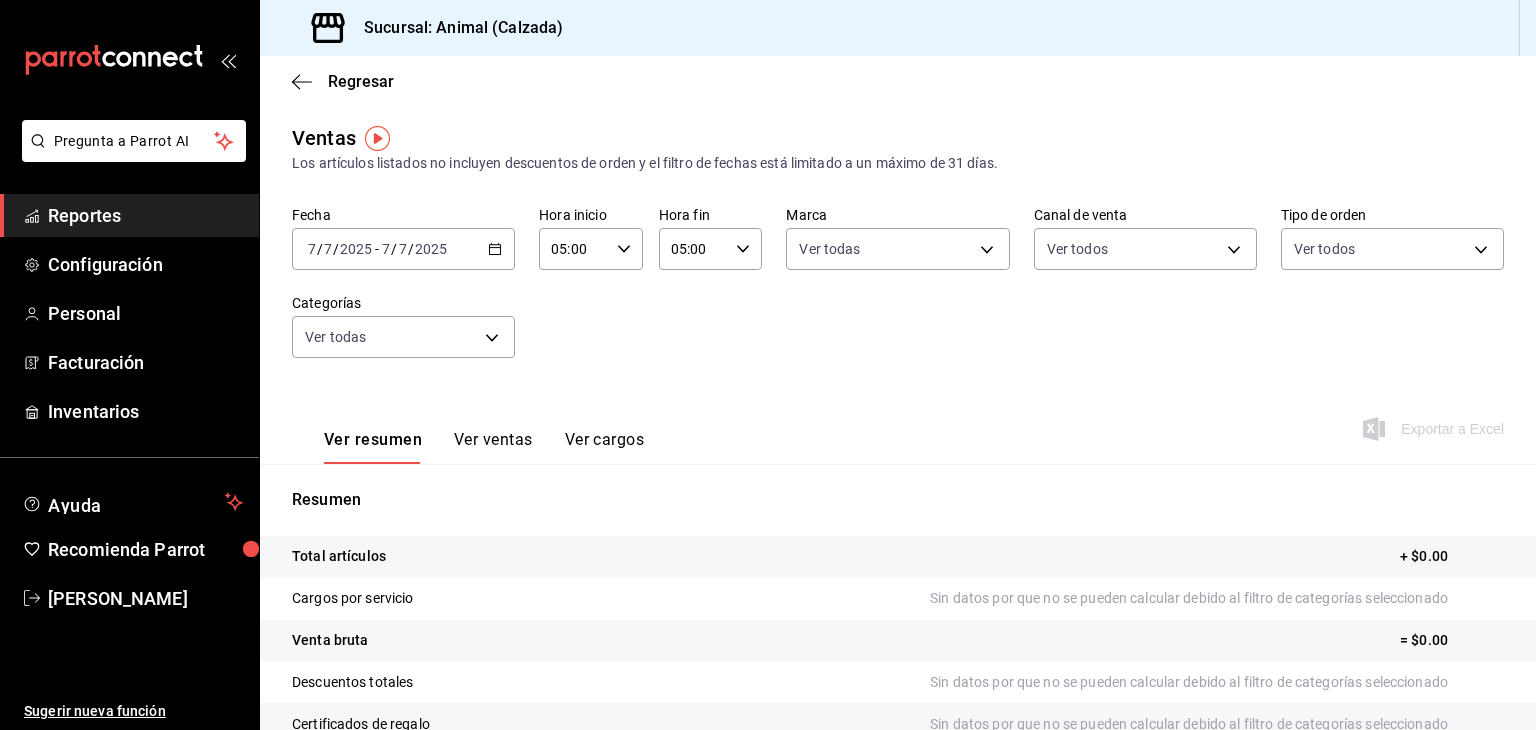 click on "Fecha 2025-07-07 7 / 7 / 2025 - 2025-07-07 7 / 7 / 2025 Hora inicio 05:00 Hora inicio Hora fin 05:00 Hora fin Marca Ver todas e26472f3-9262-489d-bcba-4c6b034529c7 Canal de venta Ver todos PARROT,UBER_EATS,RAPPI,DIDI_FOOD,ONLINE Tipo de orden Ver todos 588630d3-b511-4bba-a729-32472510037f,54b7ae00-ca47-4ec1-b7ff-55842c0a2b62,92293fd7-2d7b-430b-85d7-0dfe47b44eba,6237157c-a0f8-48ff-b796-8e4576b5f3c5,200a31bf-f5a3-4f69-a302-e0fd34b5ac63,EXTERNAL Categorías Ver todas" at bounding box center (898, 294) 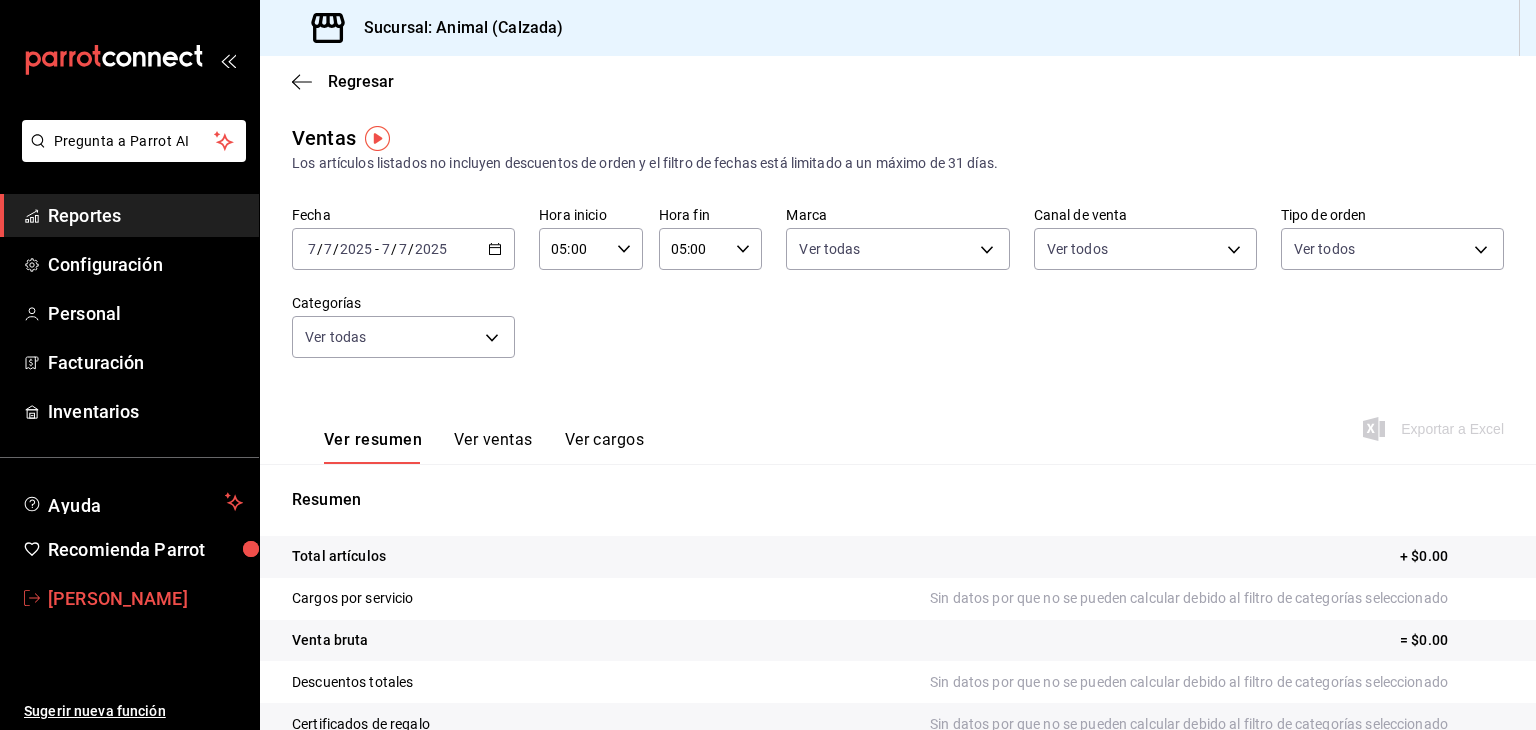 click on "[PERSON_NAME]" at bounding box center (129, 598) 